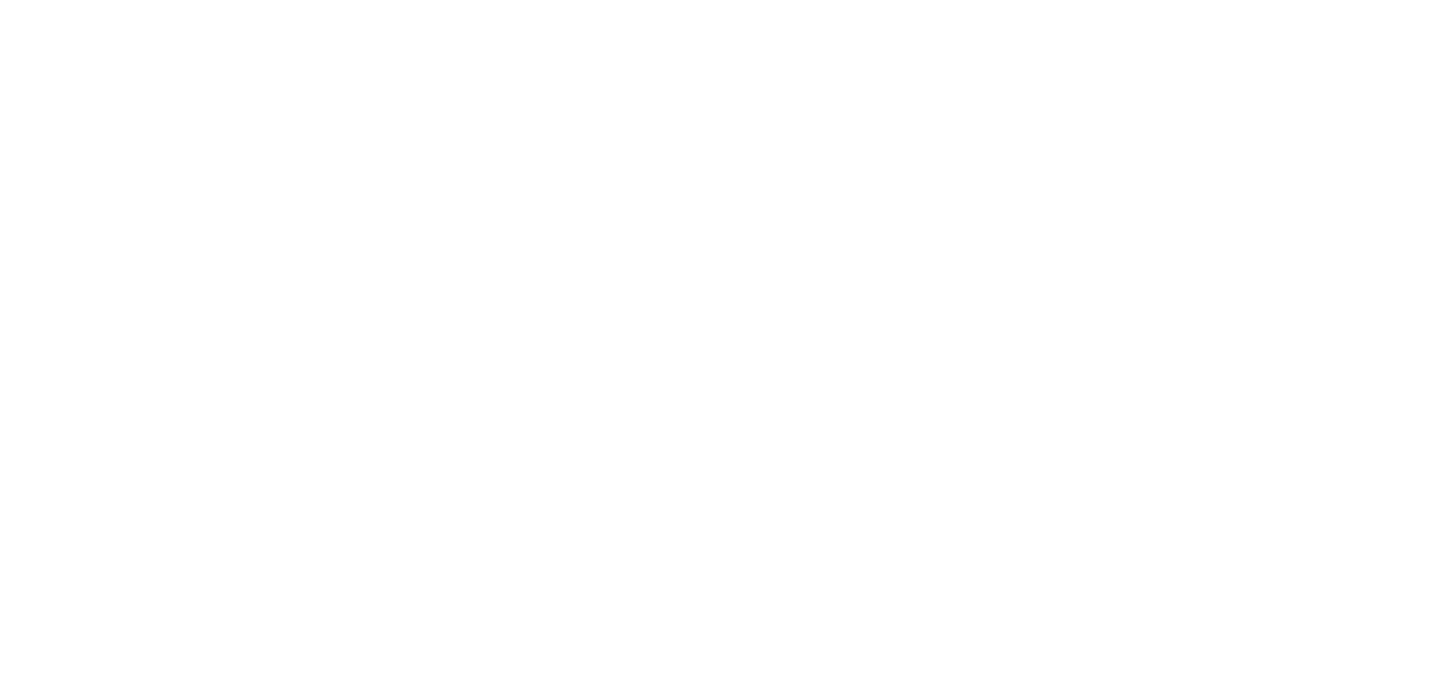 scroll, scrollTop: 0, scrollLeft: 0, axis: both 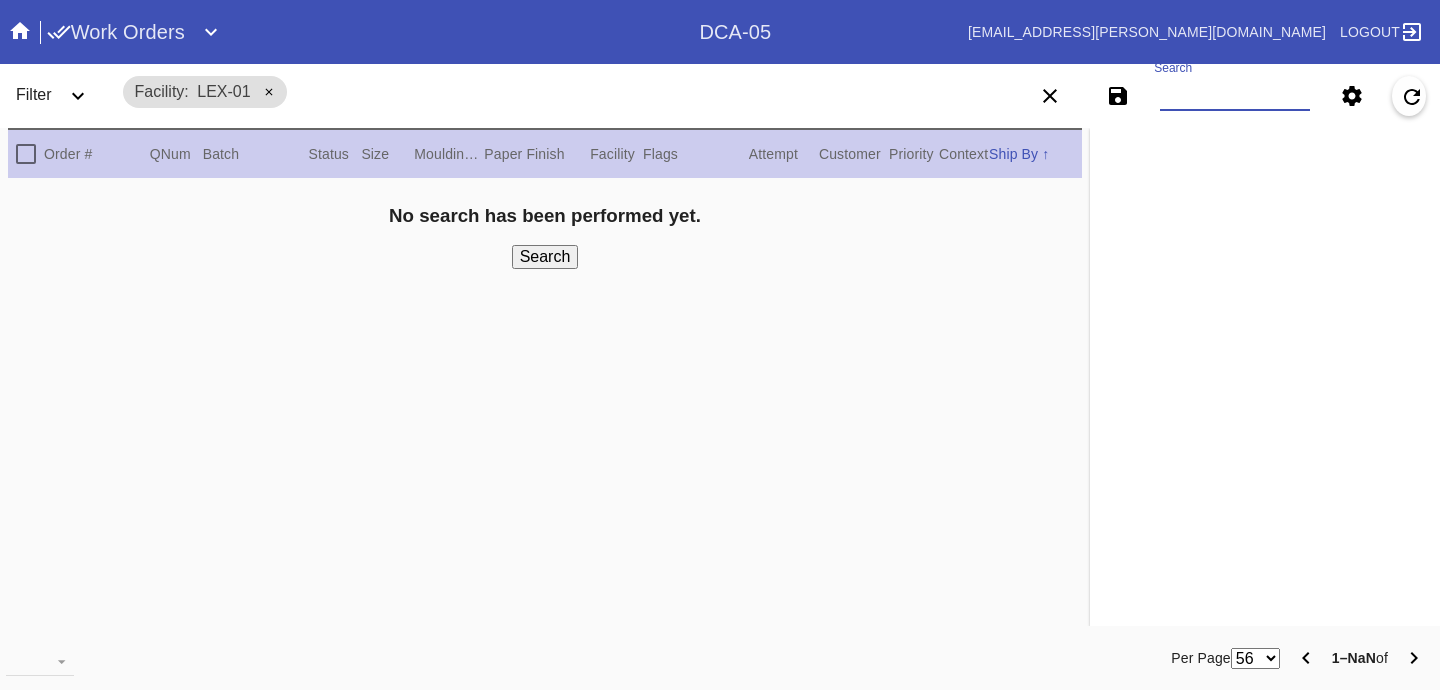 click on "Search" at bounding box center [1235, 96] 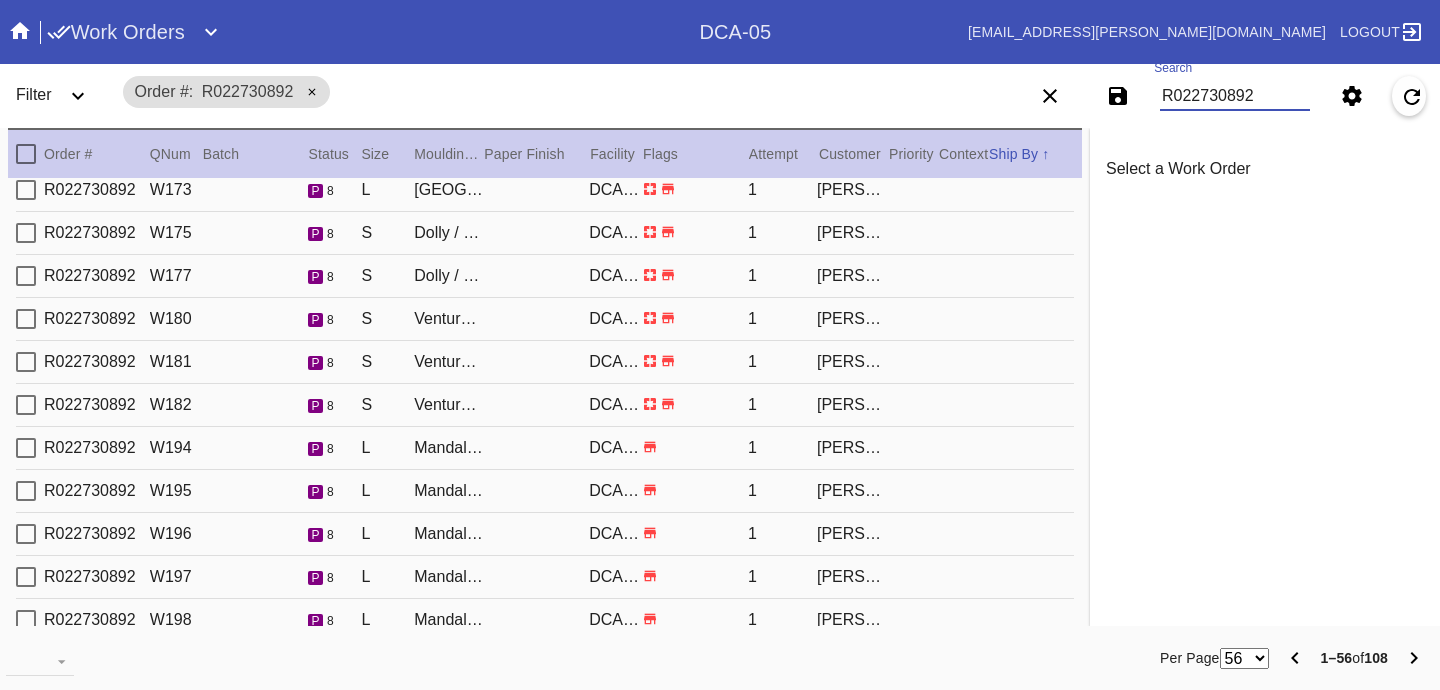 scroll, scrollTop: 737, scrollLeft: 0, axis: vertical 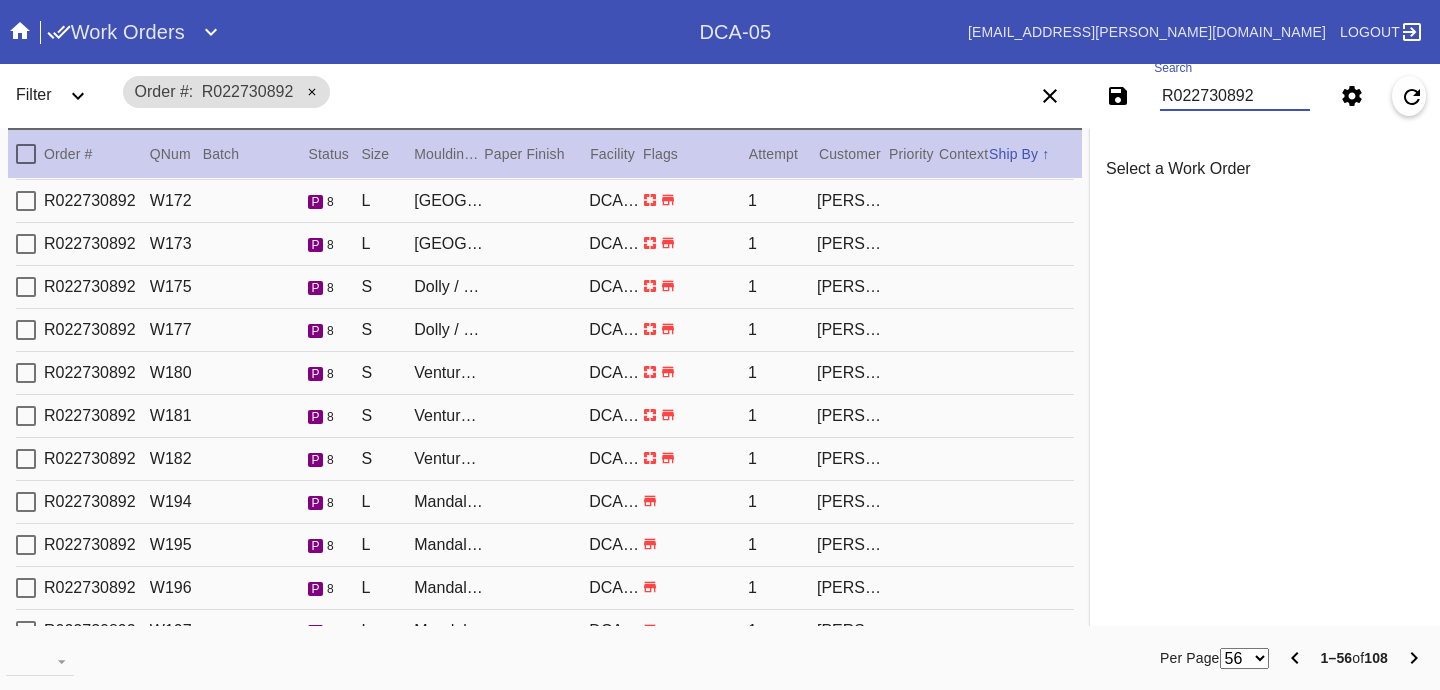 type on "R022730892" 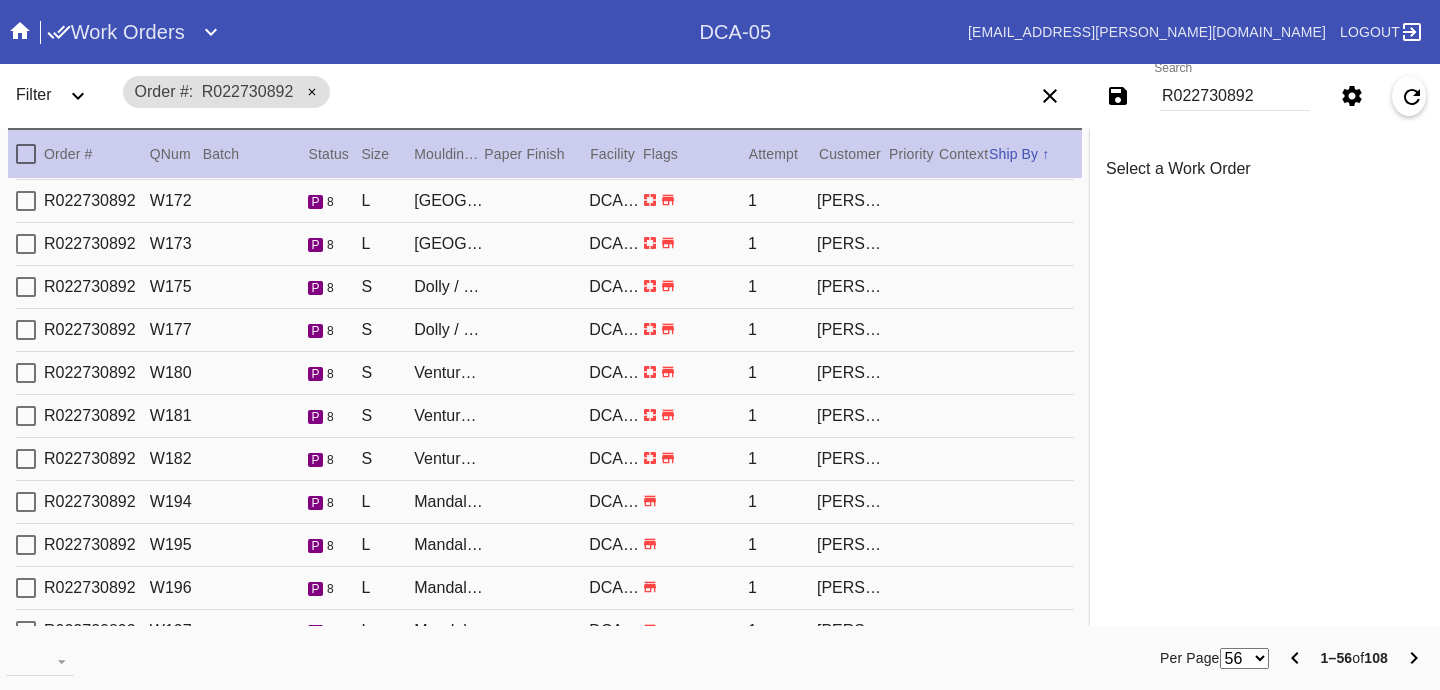 click on "R022730892 W172 p   8 L Kyoto / White DCA-05 1 DreShaun Sanders" at bounding box center (545, 201) 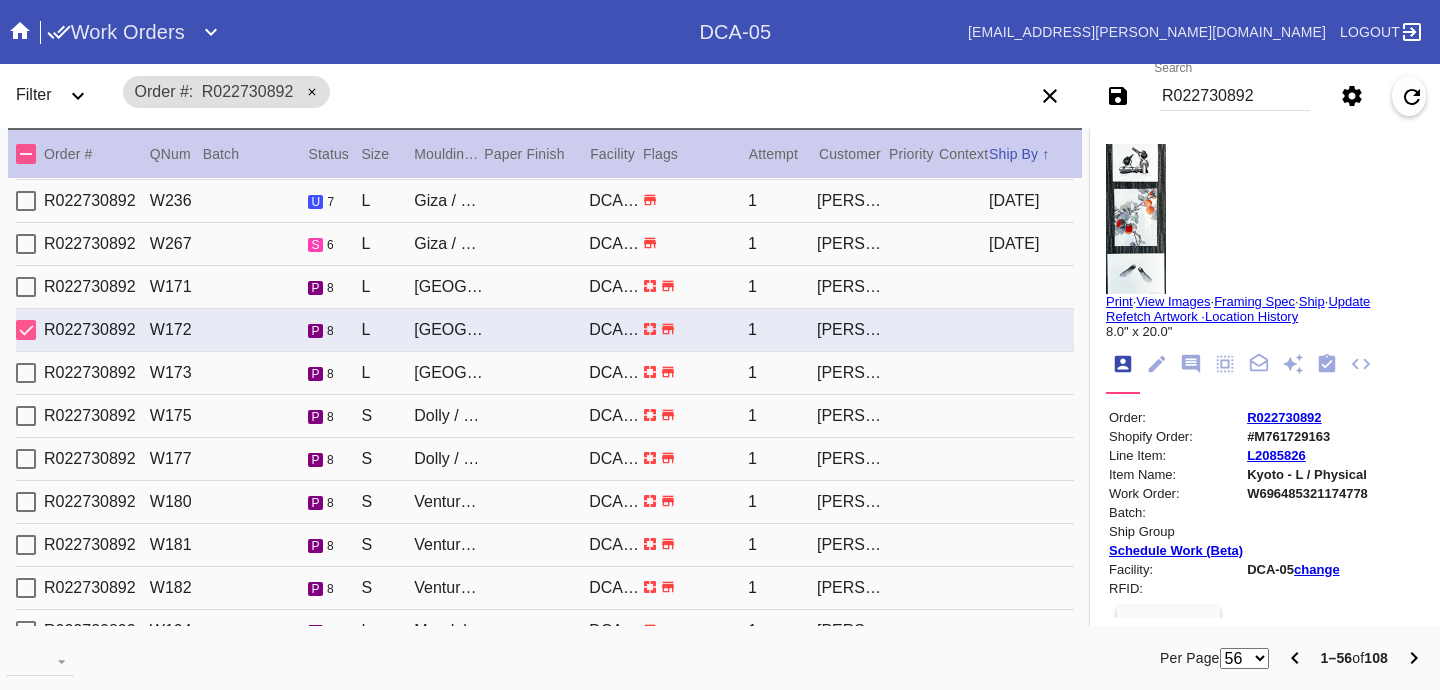 scroll, scrollTop: 570, scrollLeft: 0, axis: vertical 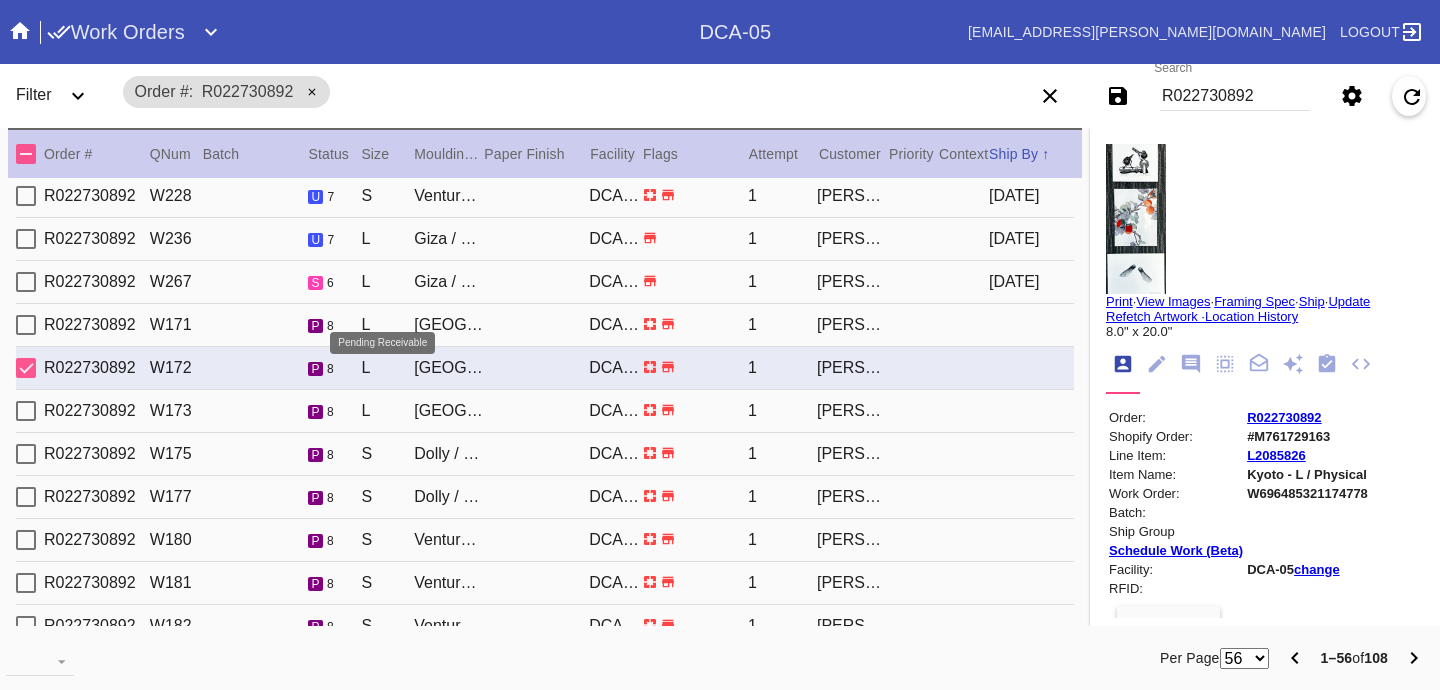 click on "p" at bounding box center (315, 326) 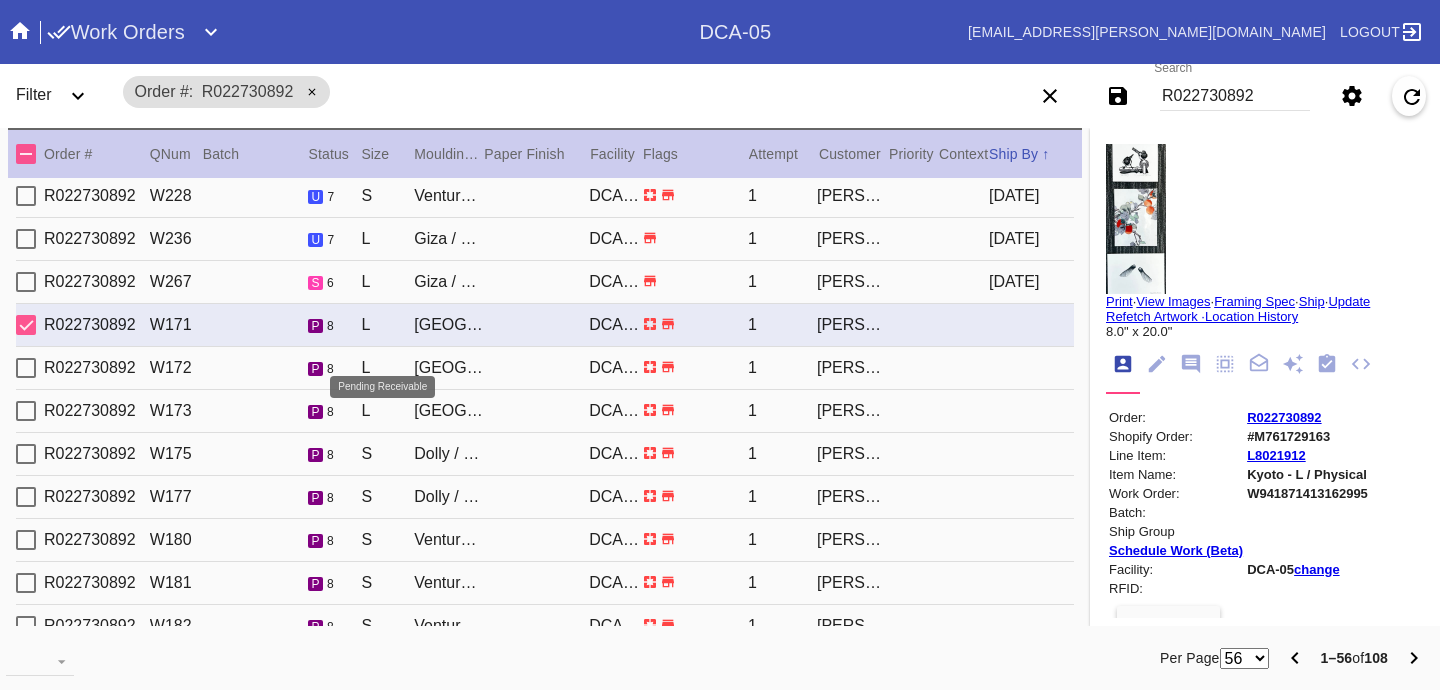 click on "p" at bounding box center [315, 369] 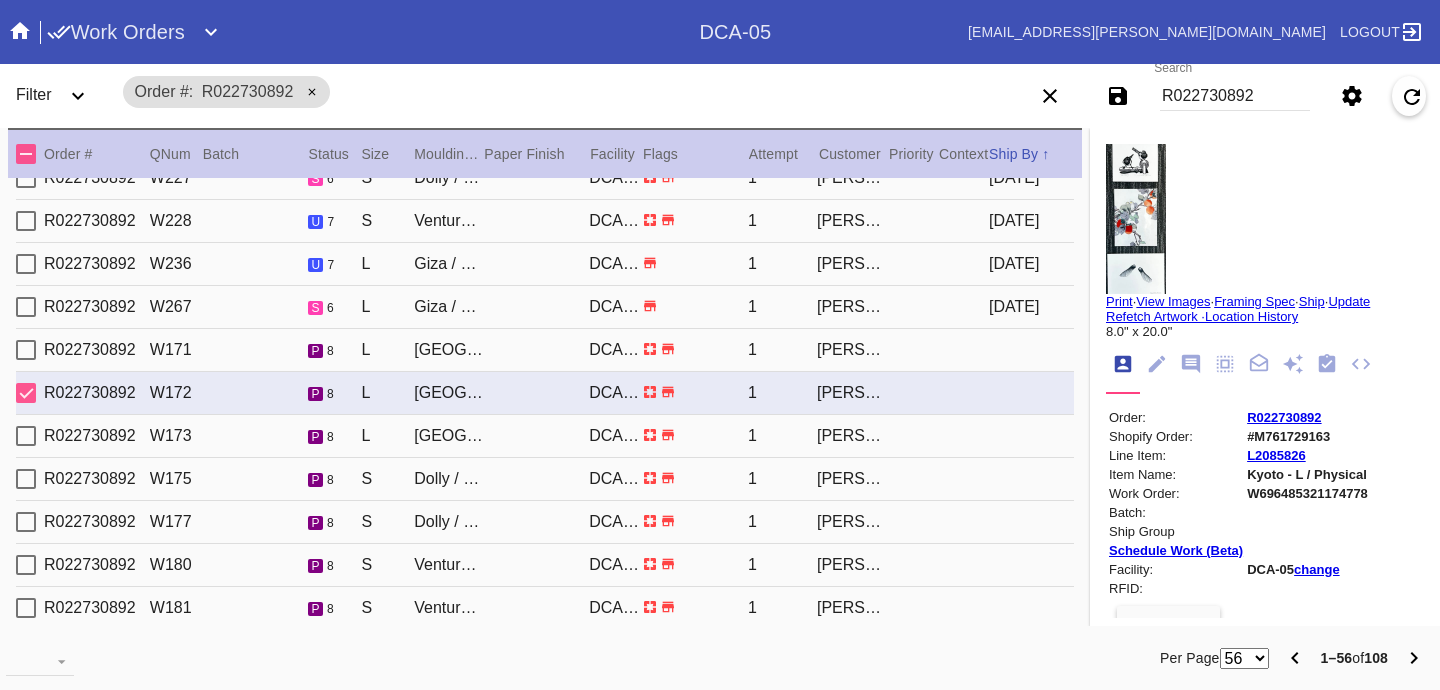 scroll, scrollTop: 542, scrollLeft: 0, axis: vertical 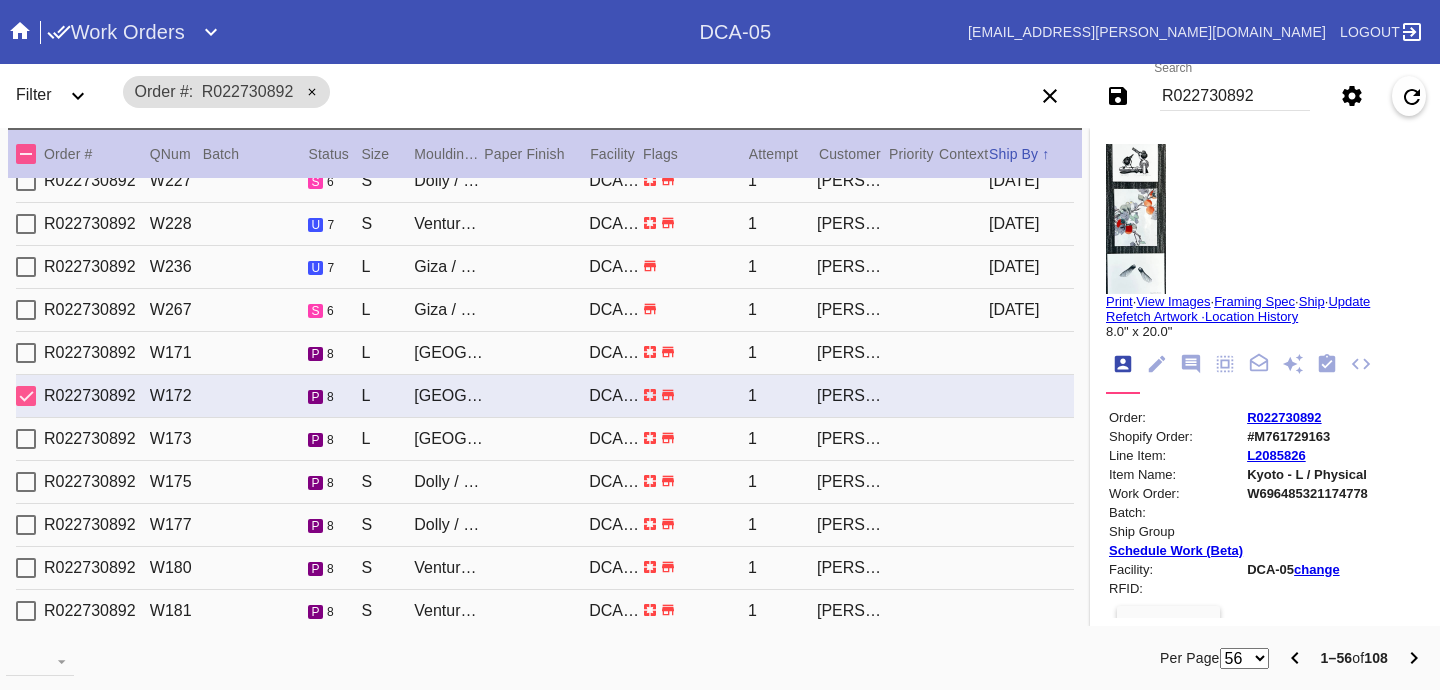 click 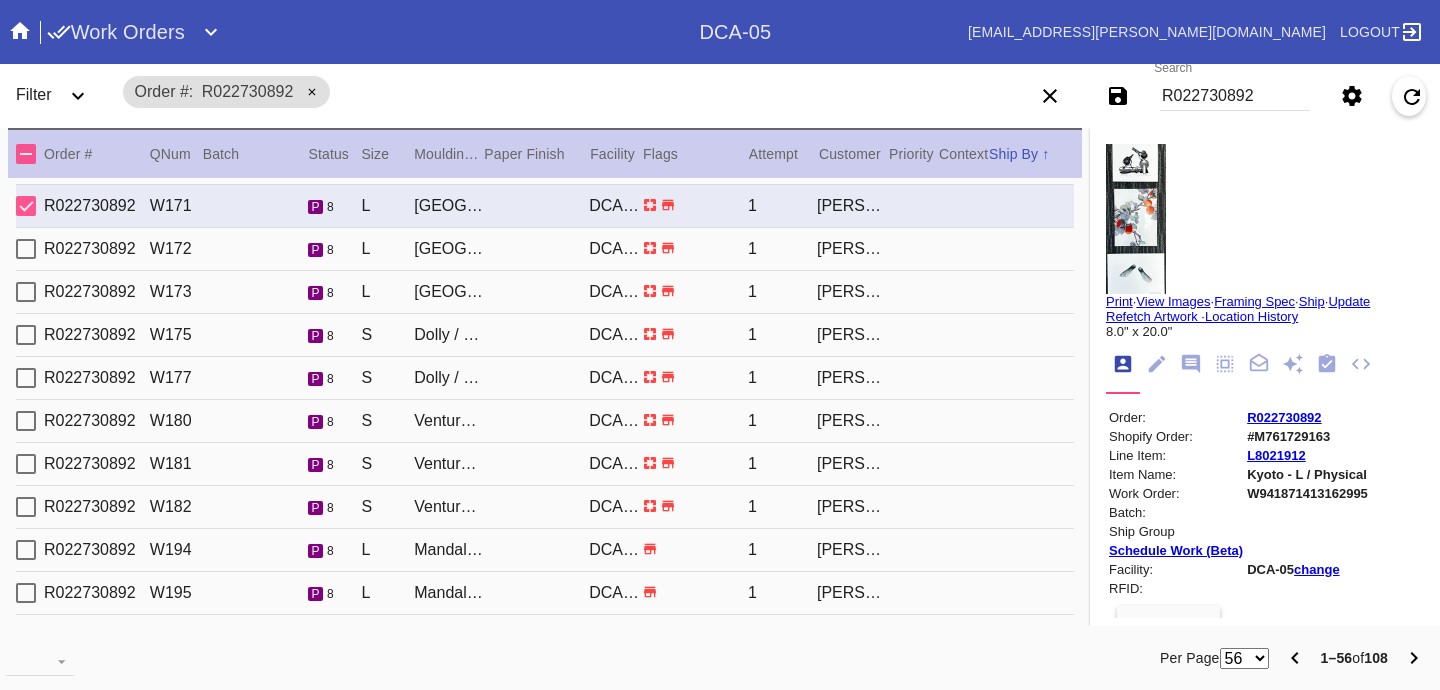 scroll, scrollTop: 660, scrollLeft: 0, axis: vertical 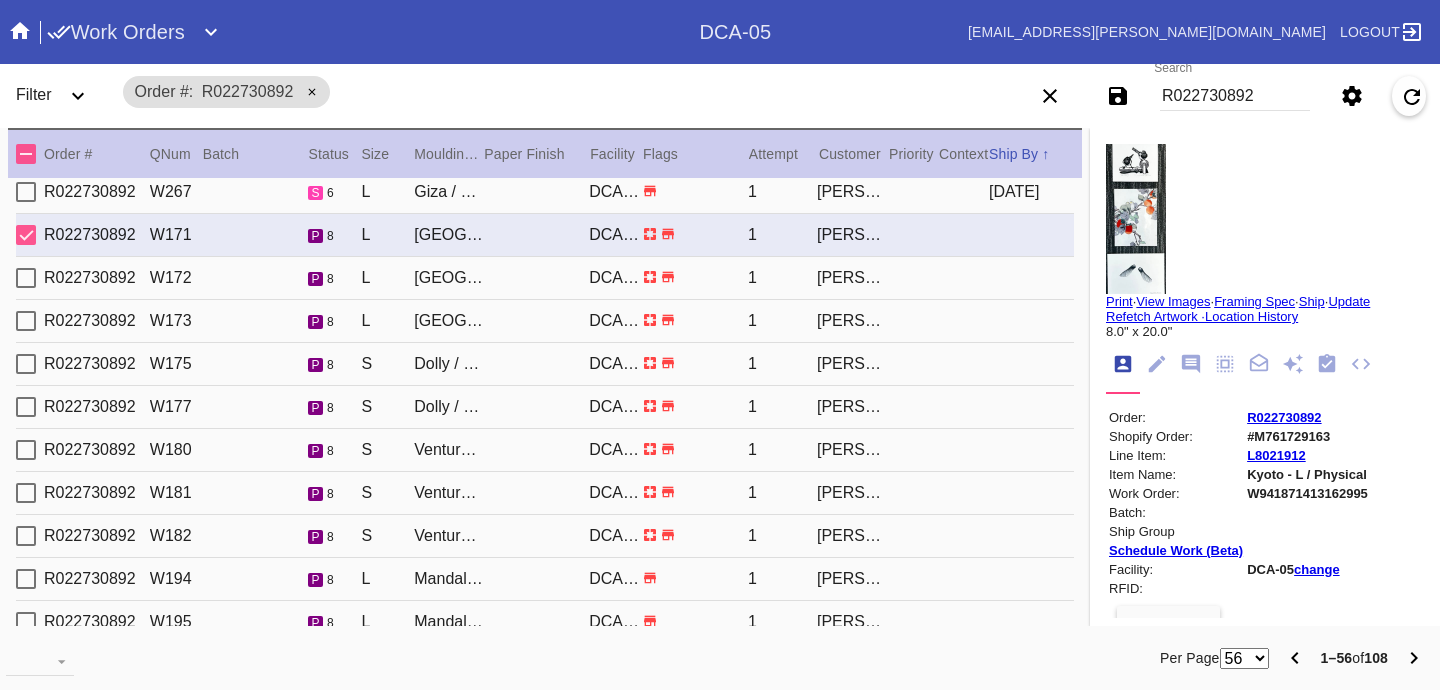 click on "W941871413162995" at bounding box center [1307, 493] 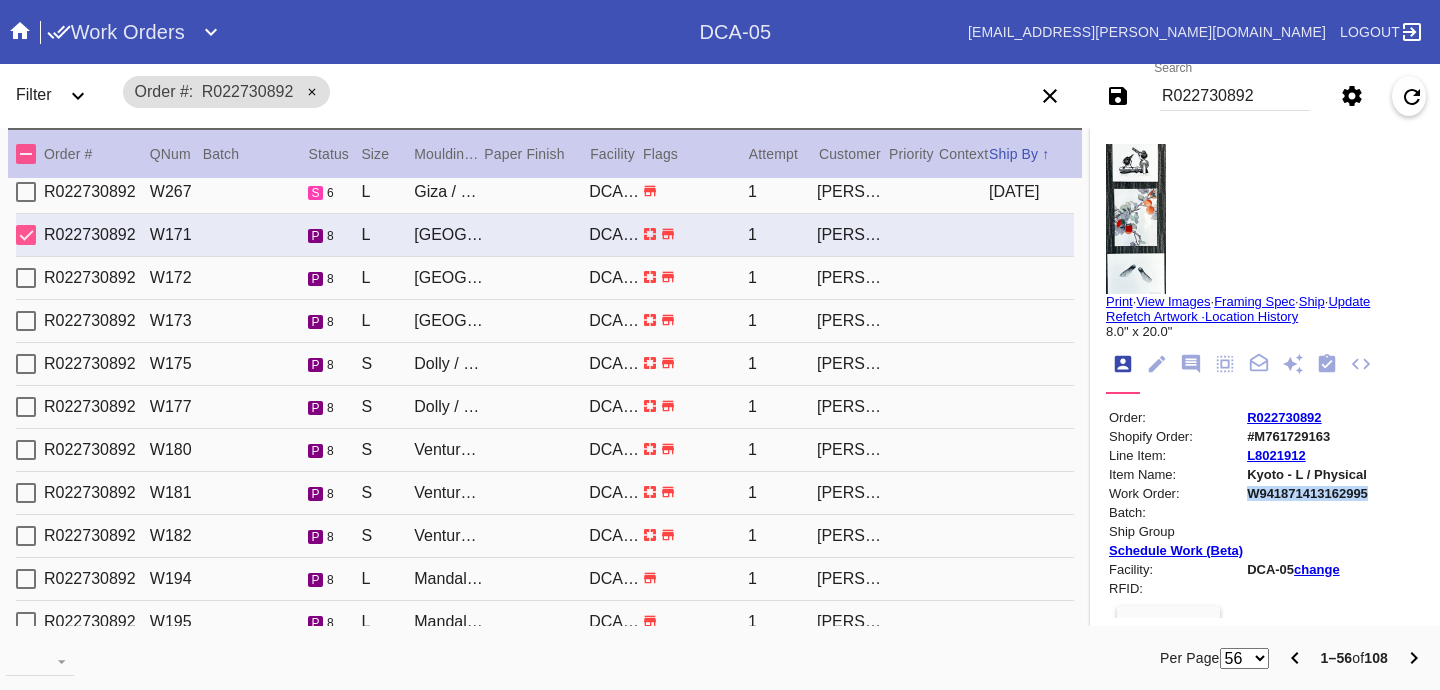 click on "W941871413162995" at bounding box center [1307, 493] 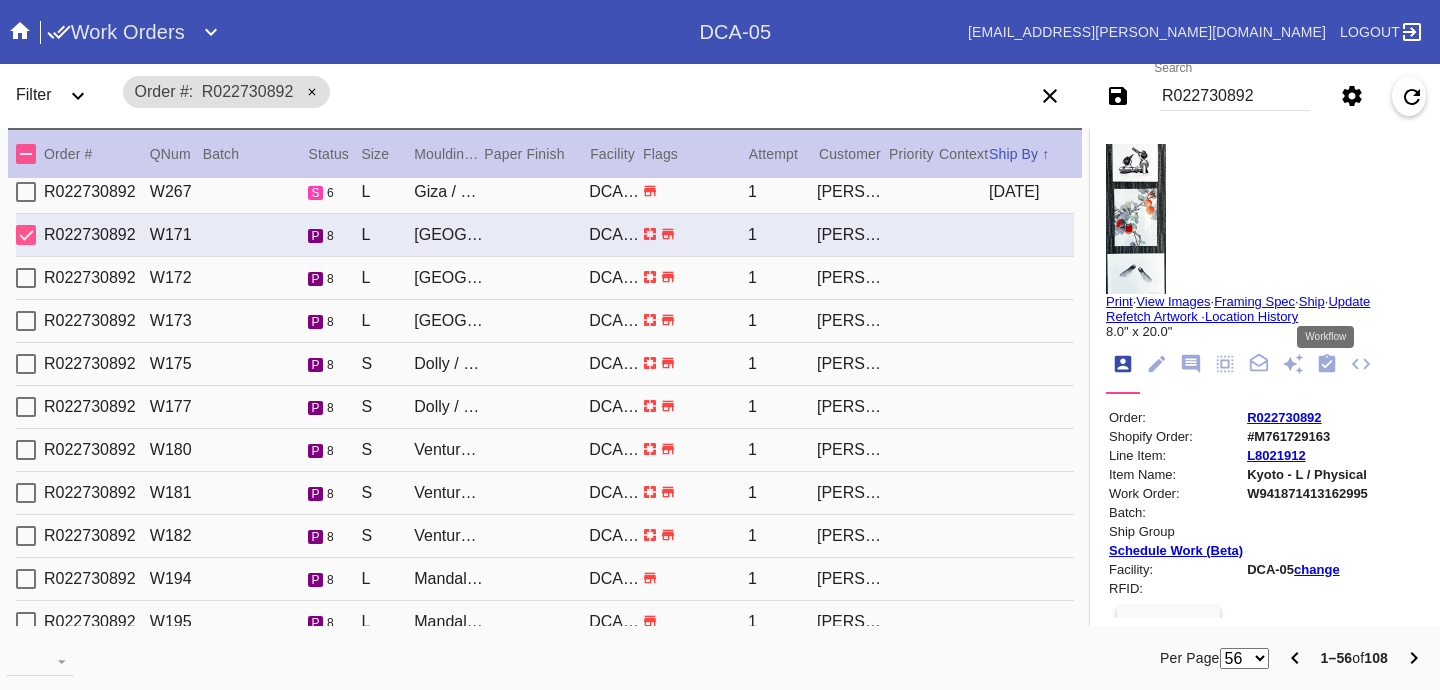 click 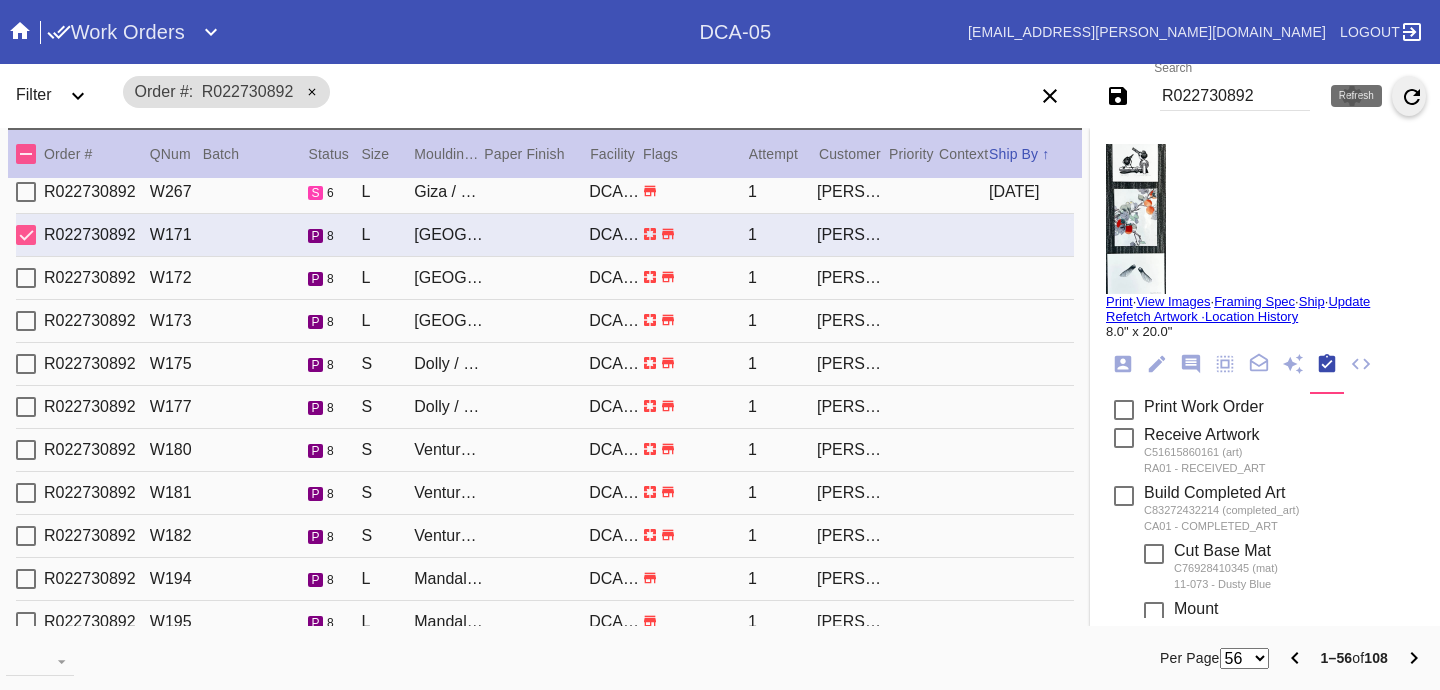 click 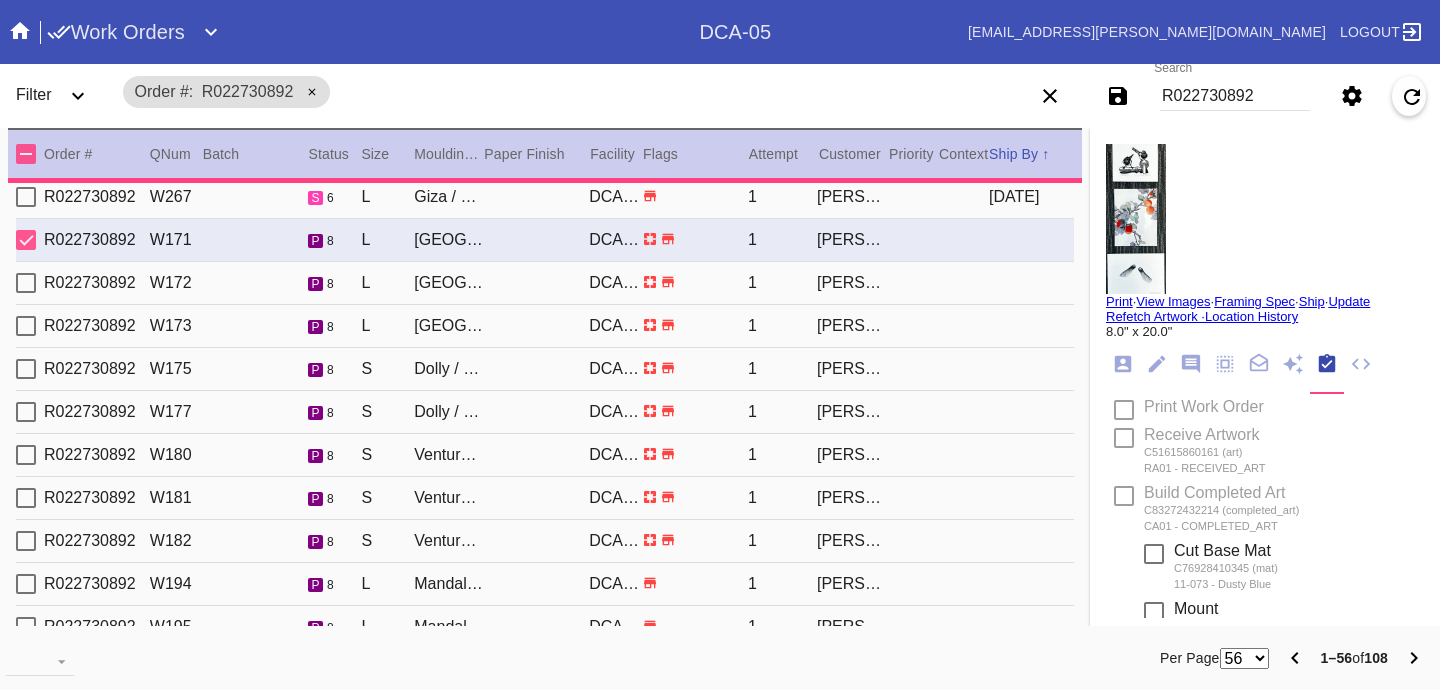 scroll, scrollTop: 1120, scrollLeft: 0, axis: vertical 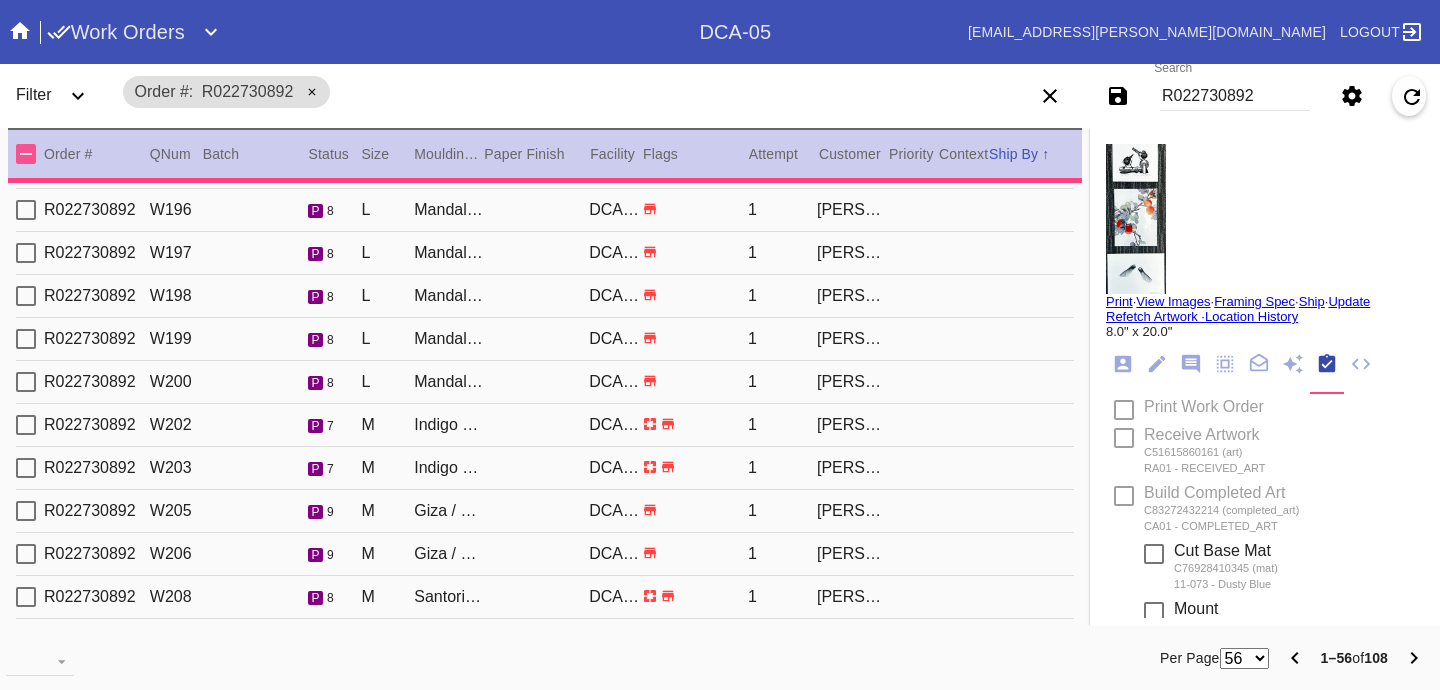 type on "wdyfeqgudhfqwoie" 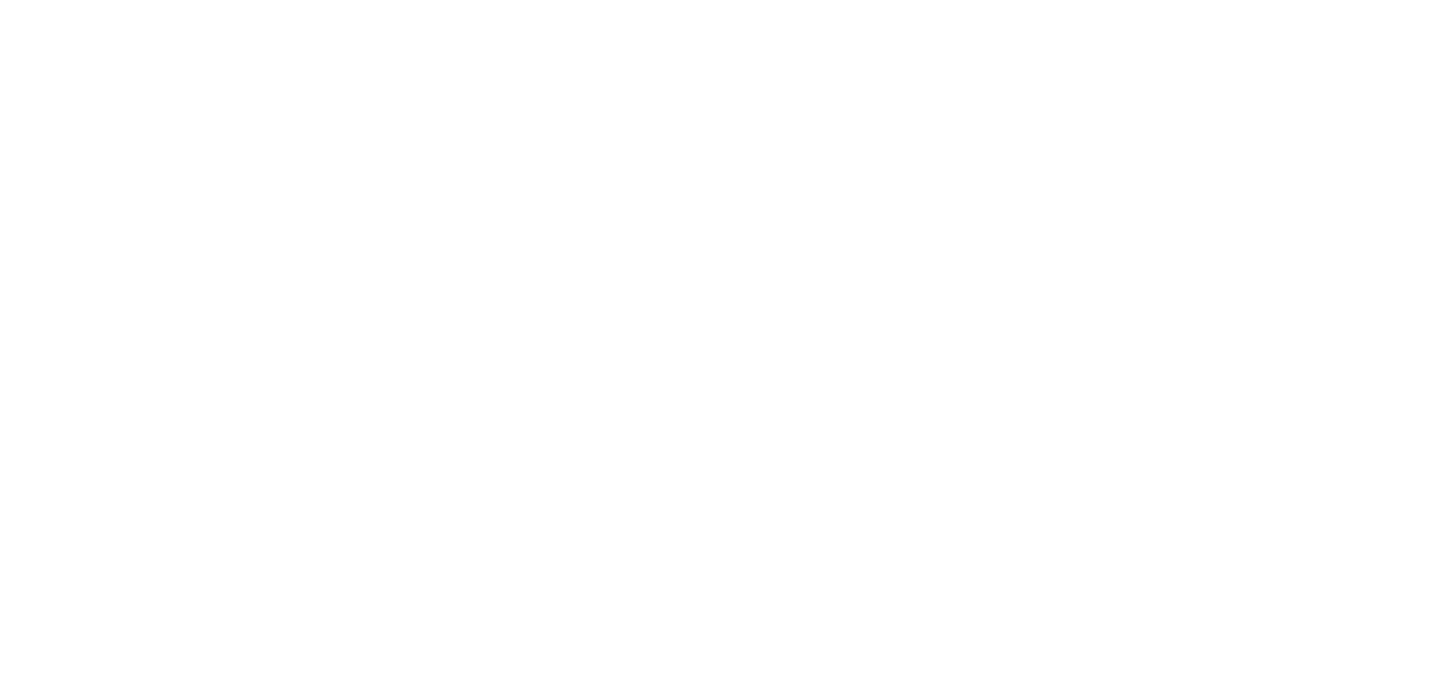 scroll, scrollTop: 0, scrollLeft: 0, axis: both 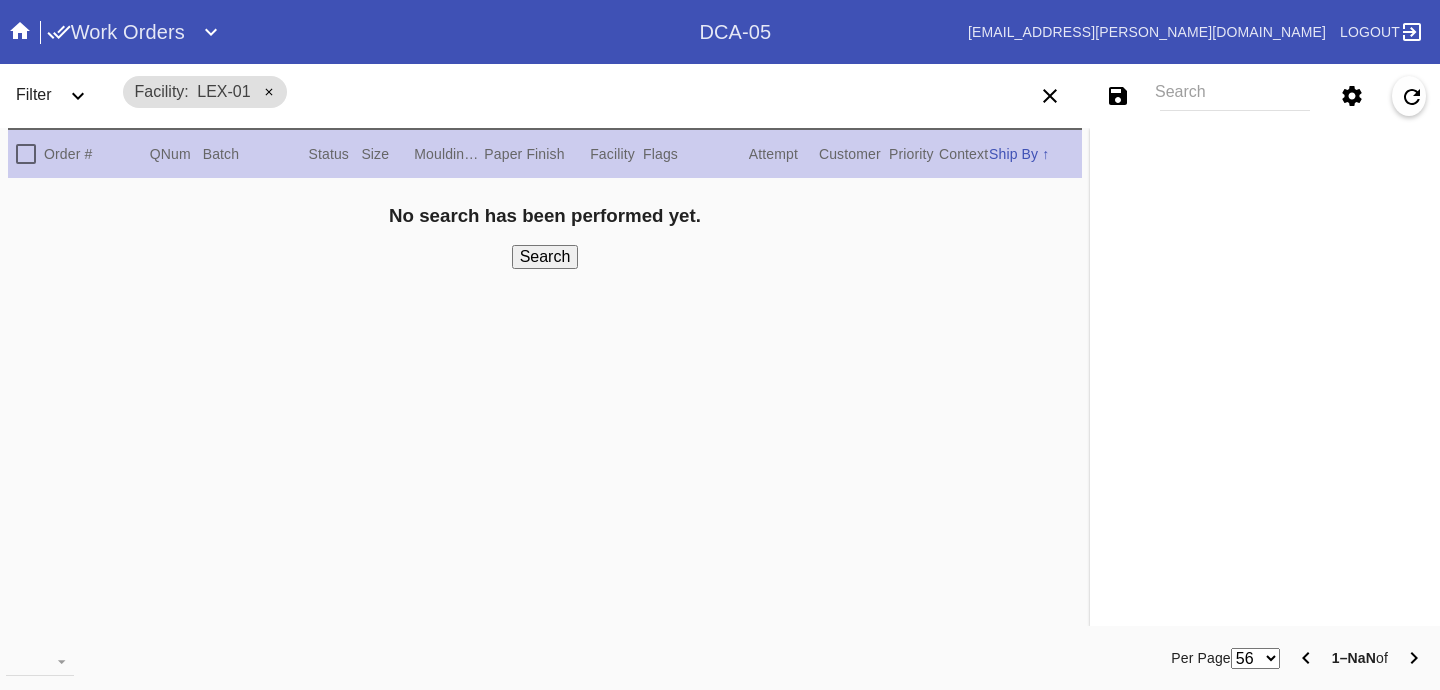 click 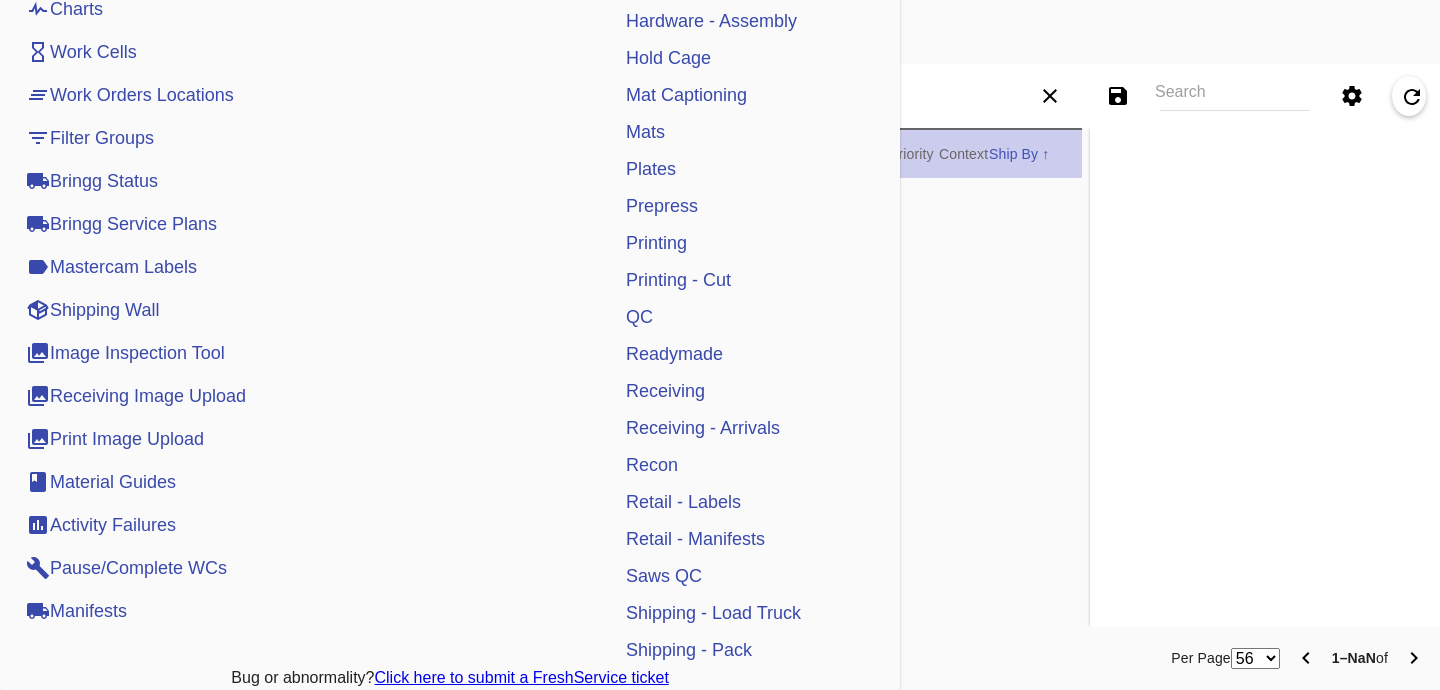 scroll, scrollTop: 582, scrollLeft: 0, axis: vertical 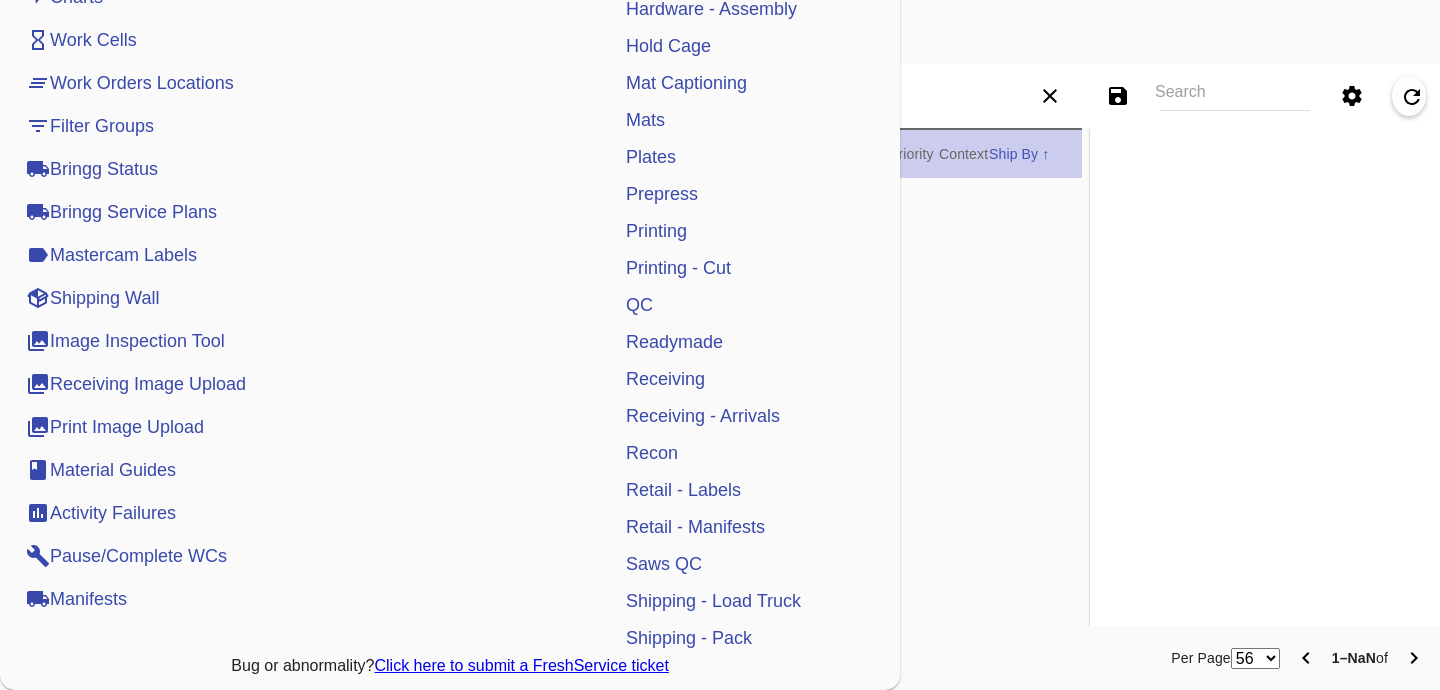 click on "Receiving" at bounding box center [665, 379] 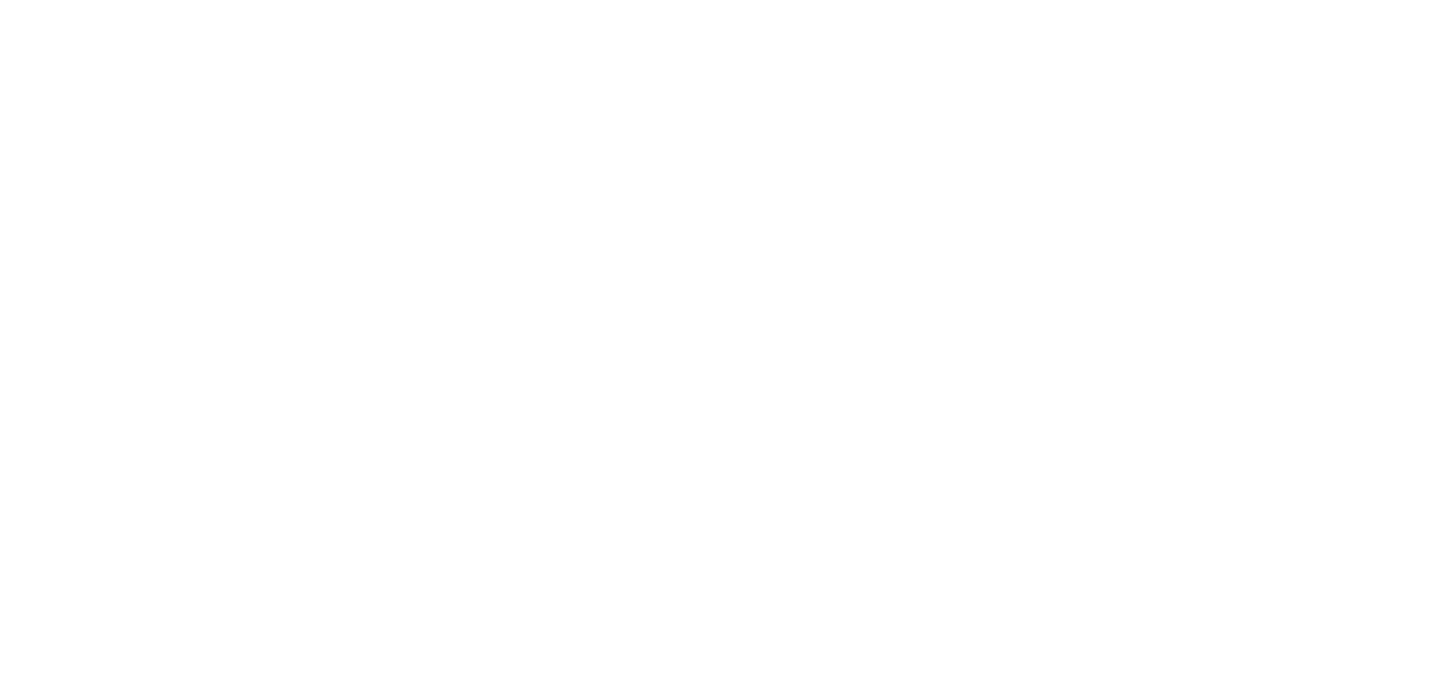 scroll, scrollTop: 0, scrollLeft: 0, axis: both 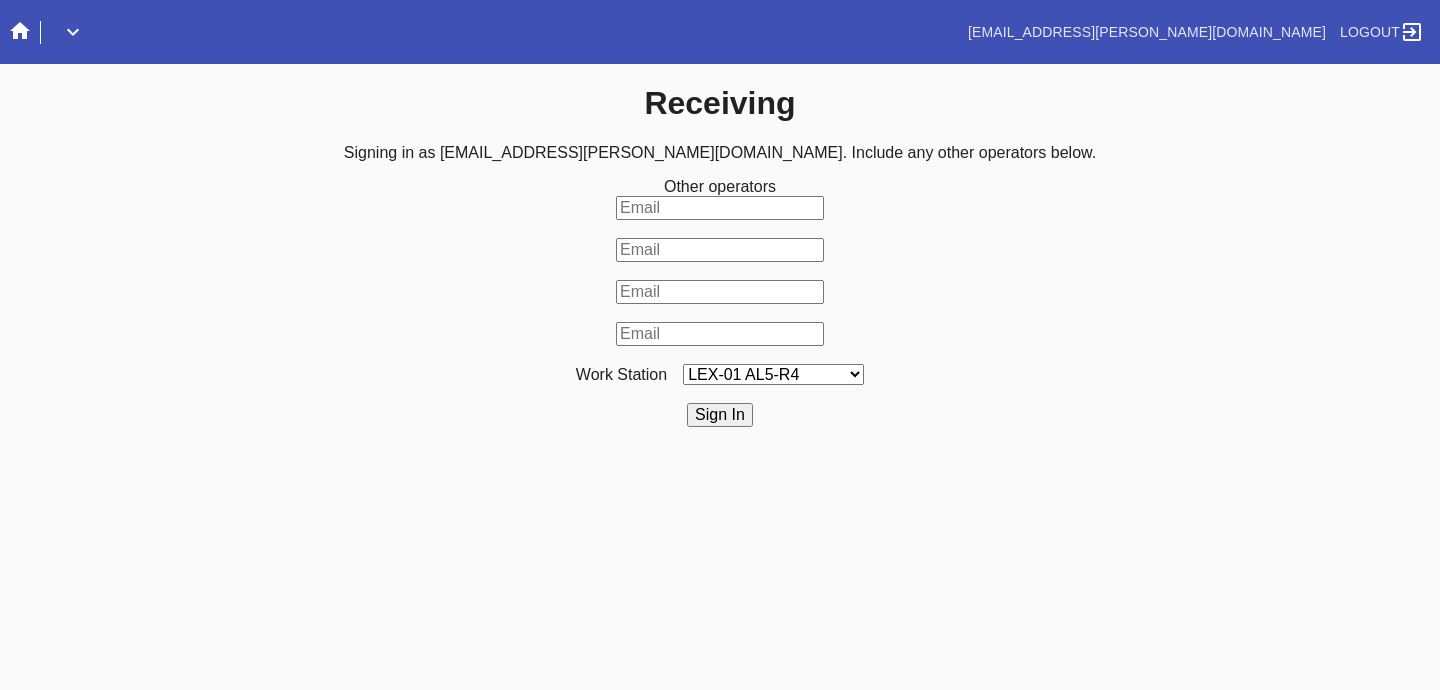 click on "LEX-01 AL5-R4
LEX-01 AL1-R1
LEX-01 AL5-R2
LEX-01 AL5-R5
LAS-01 Art Cell 4 - R1
LEX-01 AL1-R2
LEX-01 AL1-R3
LEX-01 AL5-R3
LEX-01 AL5-R6
LEX-01 AL1-R4
LEX-01 AC1-R1
LAS-01 Art Cell 1 - R1
LEX-01 AL4-R1
LEX-01 AC2-R1
LEX-01 AL4-R2
LEX-01 AC3-R1
LAS-01 Art Cell 5 - R1
LEX-01 AC4-R1
LAS-01 Art Cell 2 - R1
LAS-01 Art Cell 6 - R1
LAS-01 Art Cell 8 - R1
LEX-01 AL2-R1
LAS-01 Art Cell 3 - R1
DCA-05 Receiving A
DCA-05 Receiving B
DCA-05 Receiving C
DCA-05 Receiving D
LEX-01 AL2-R2
DCA-05 Receiving E
DCA-05 Receiving F
DCA-05 Receiving G
DCA-05 Receiving H
LAS-01 Art Cell 7 - R1
LEX-01 AL3-R1
LEX-01 AL3-R2
LEX-01 AL3-R3
LEX-01 AL3-R4
LEX-01 AL5-R1" at bounding box center (773, 374) 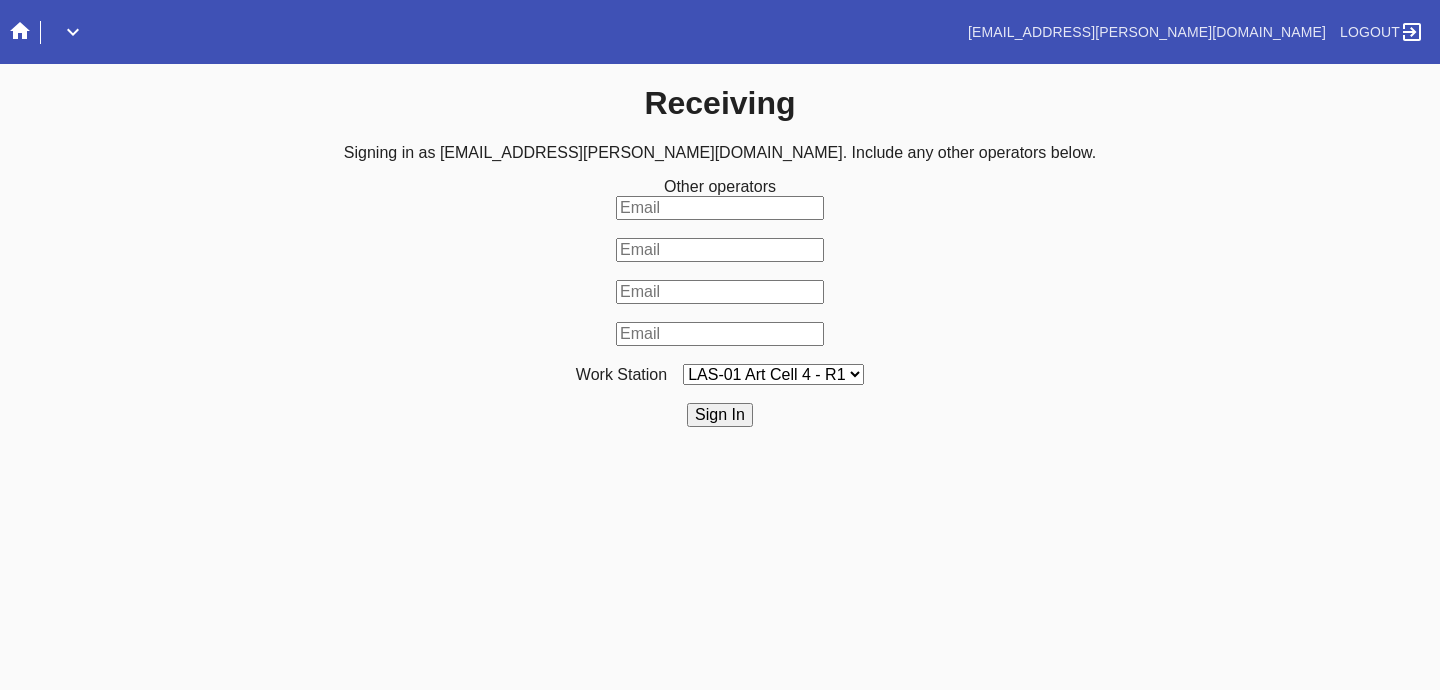 click on "Sign In" at bounding box center [720, 415] 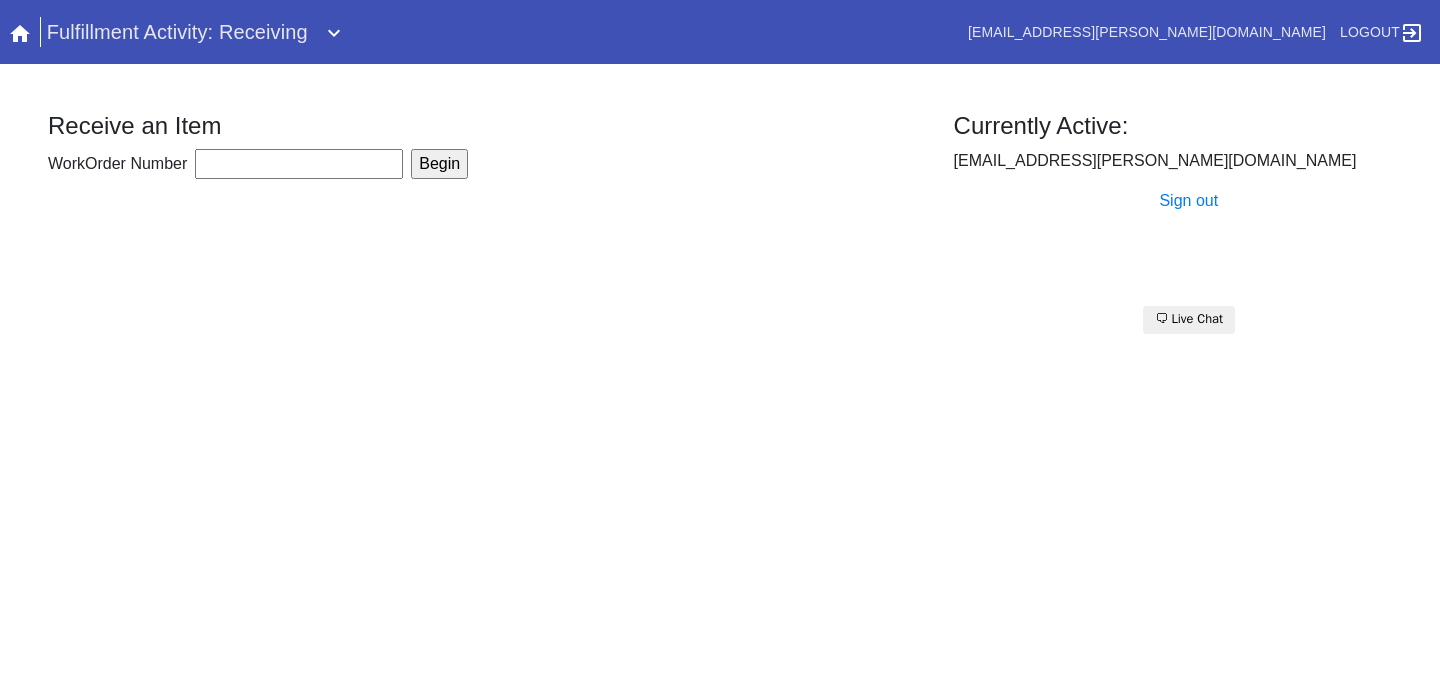 scroll, scrollTop: 0, scrollLeft: 0, axis: both 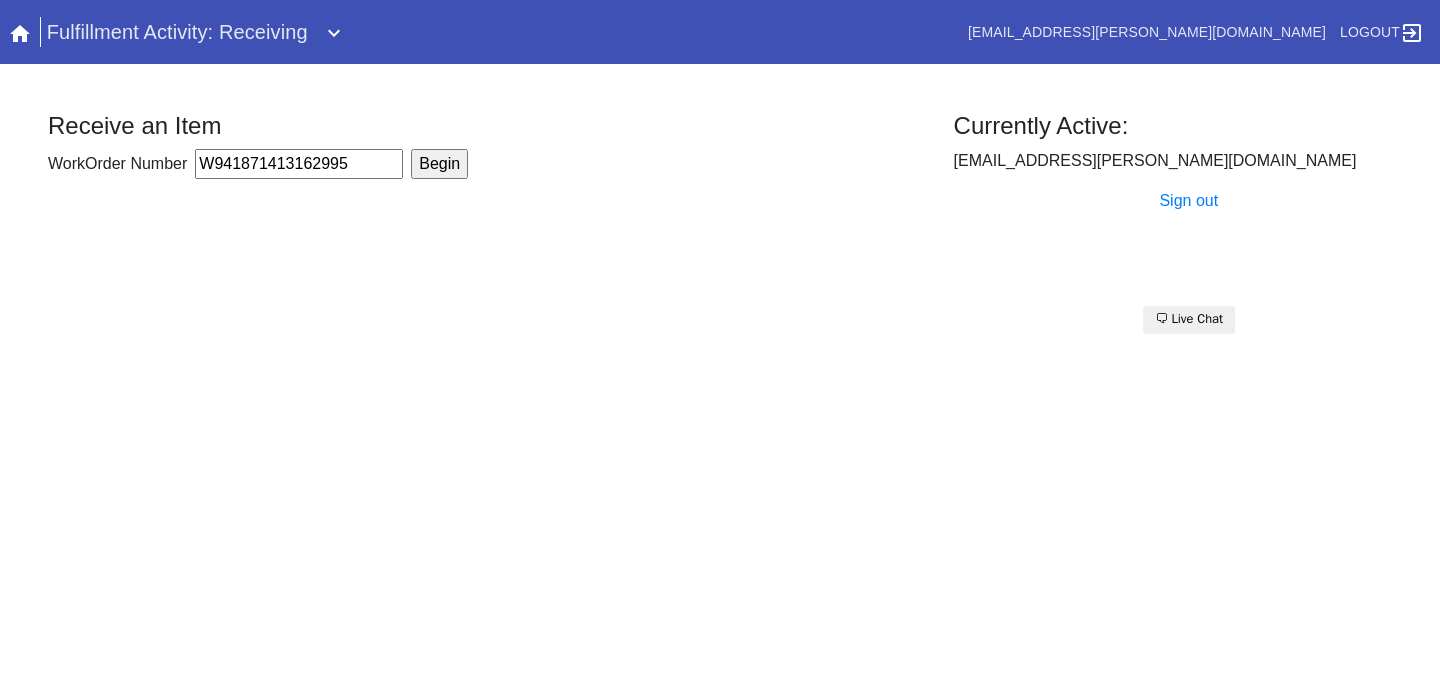 type on "W941871413162995" 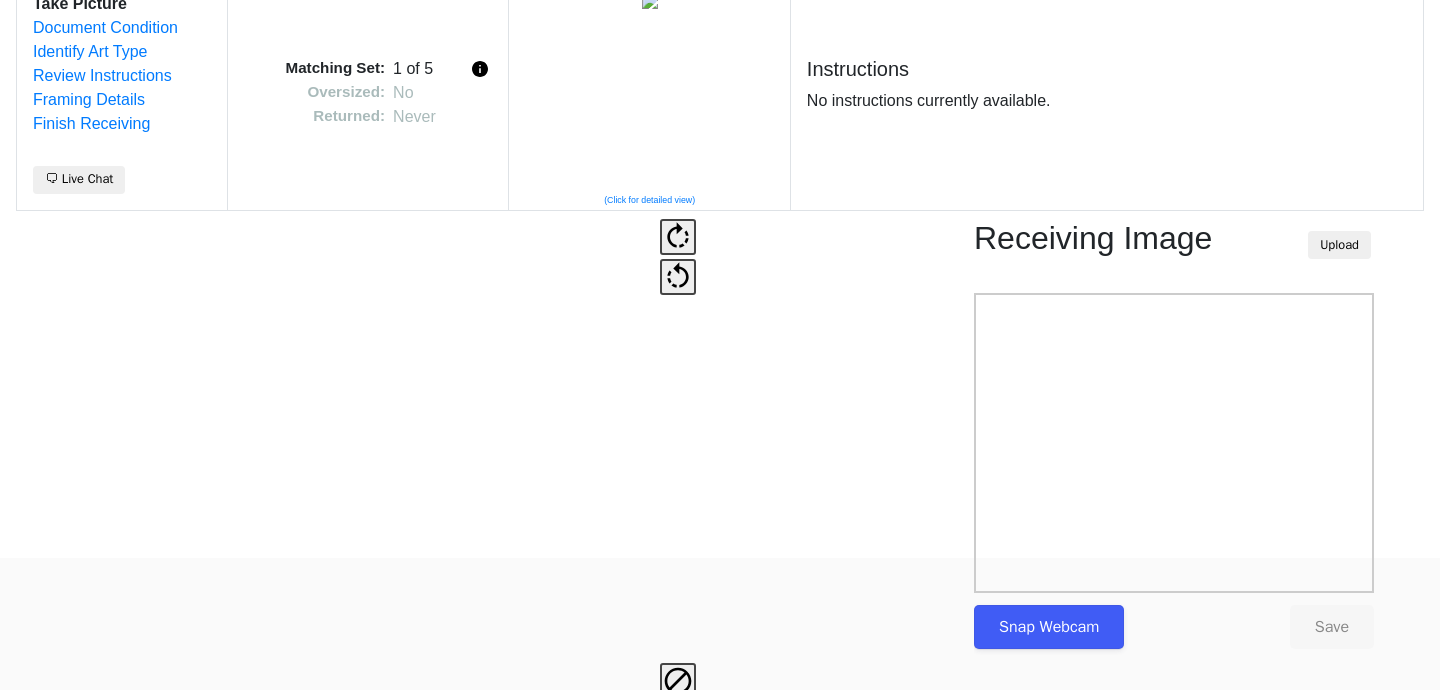 scroll, scrollTop: 149, scrollLeft: 0, axis: vertical 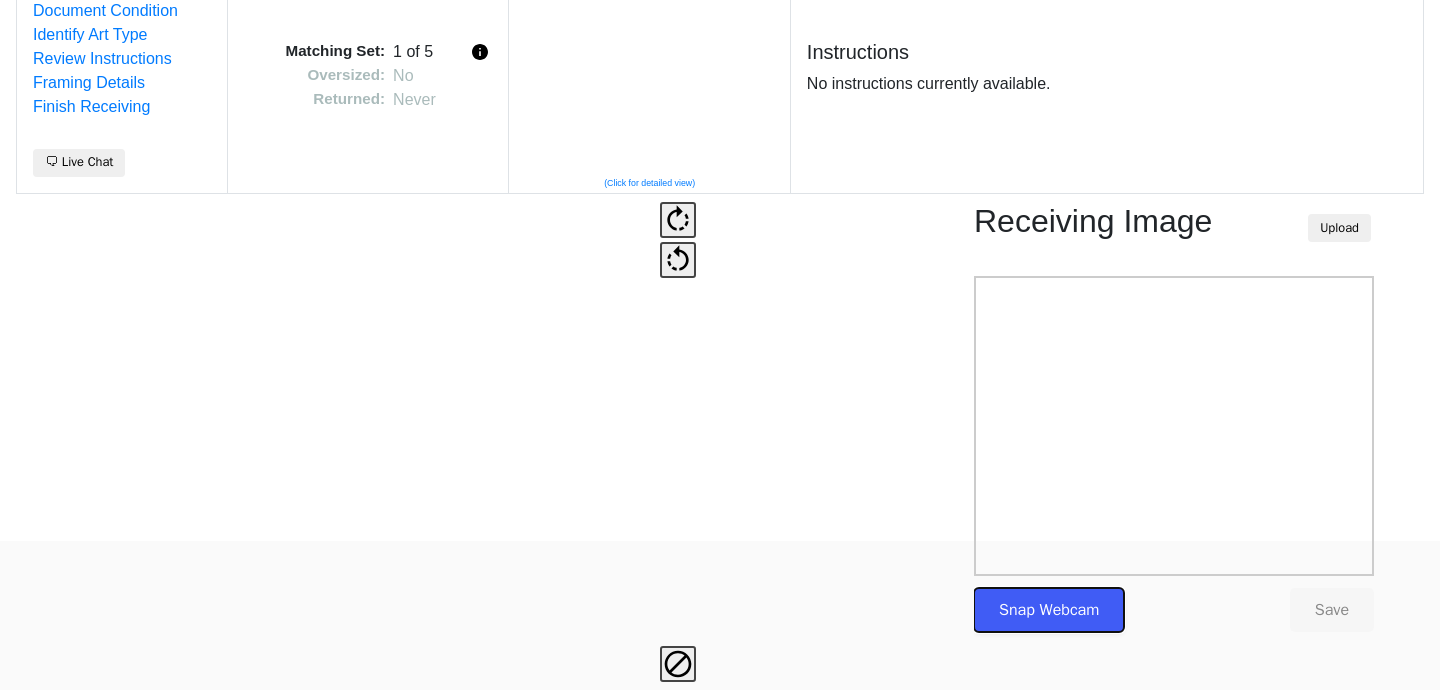 click on "Snap Webcam" at bounding box center (1049, 610) 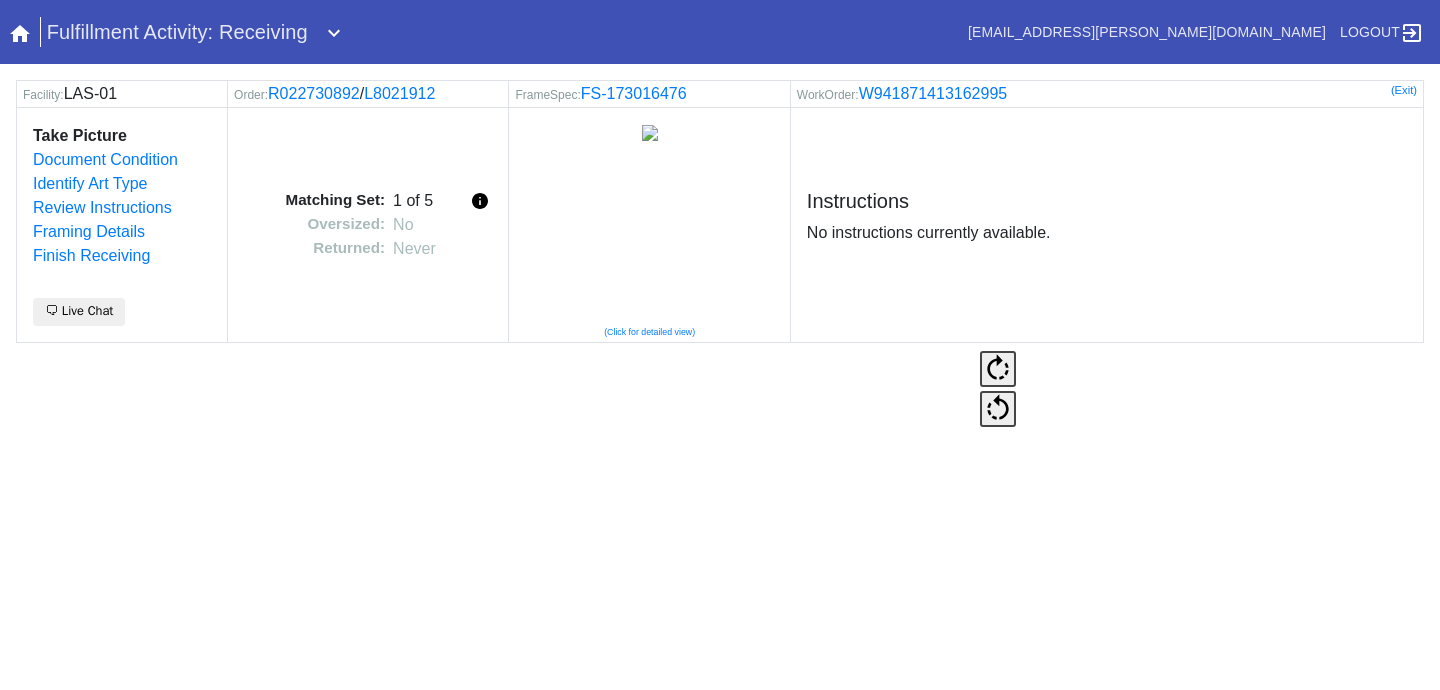 scroll, scrollTop: 0, scrollLeft: 0, axis: both 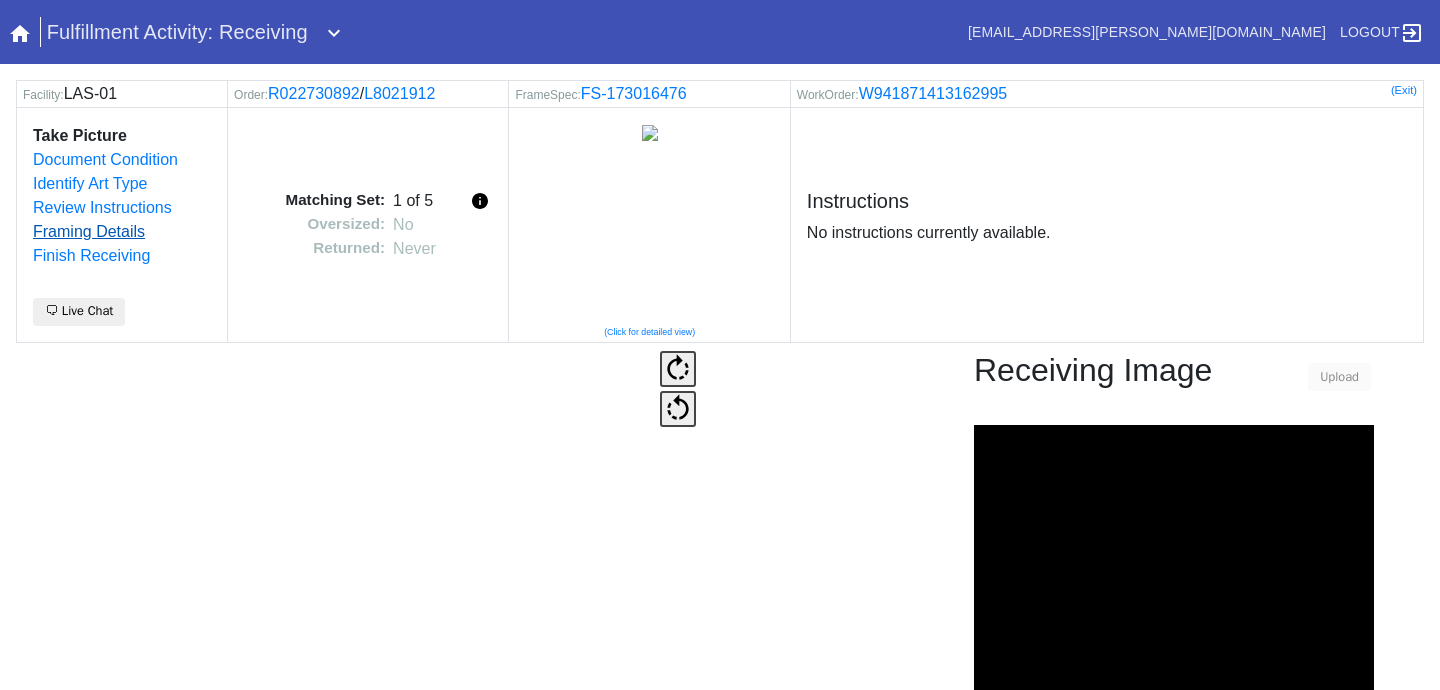 click on "Framing Details" at bounding box center [89, 231] 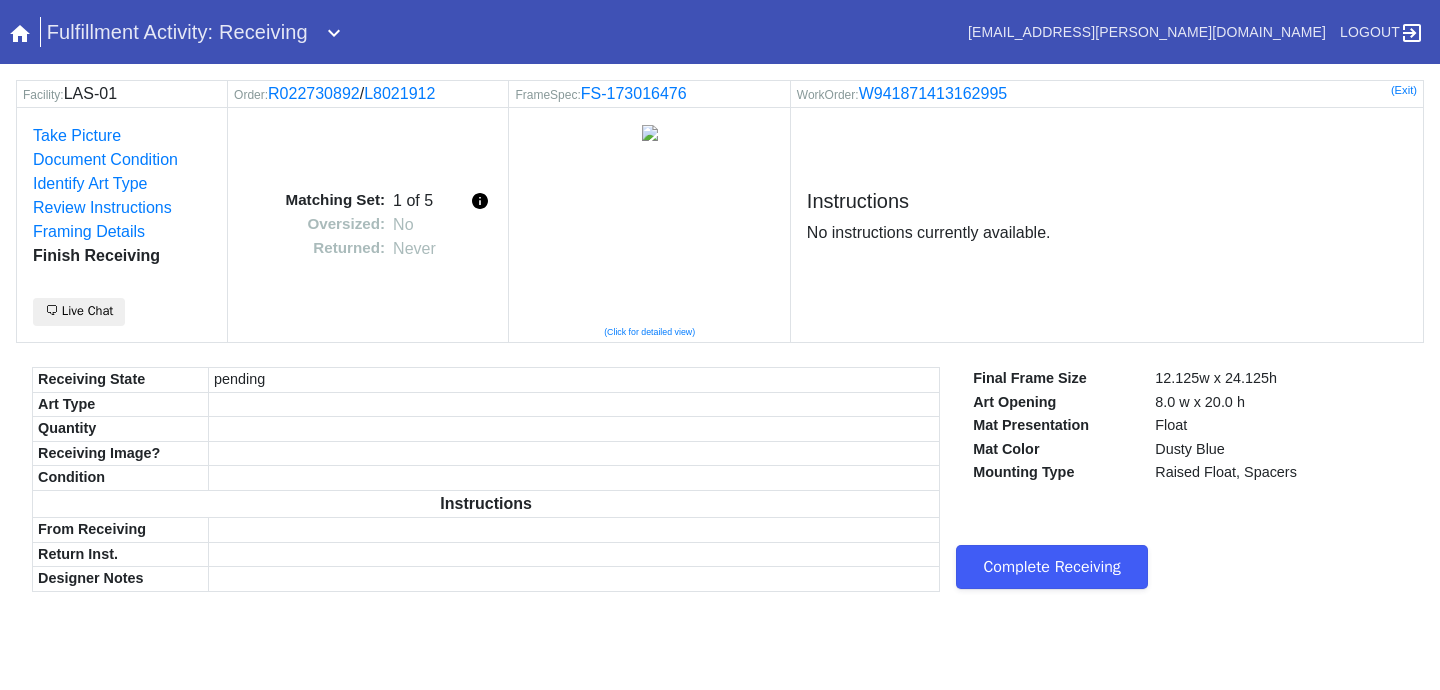 scroll, scrollTop: 0, scrollLeft: 0, axis: both 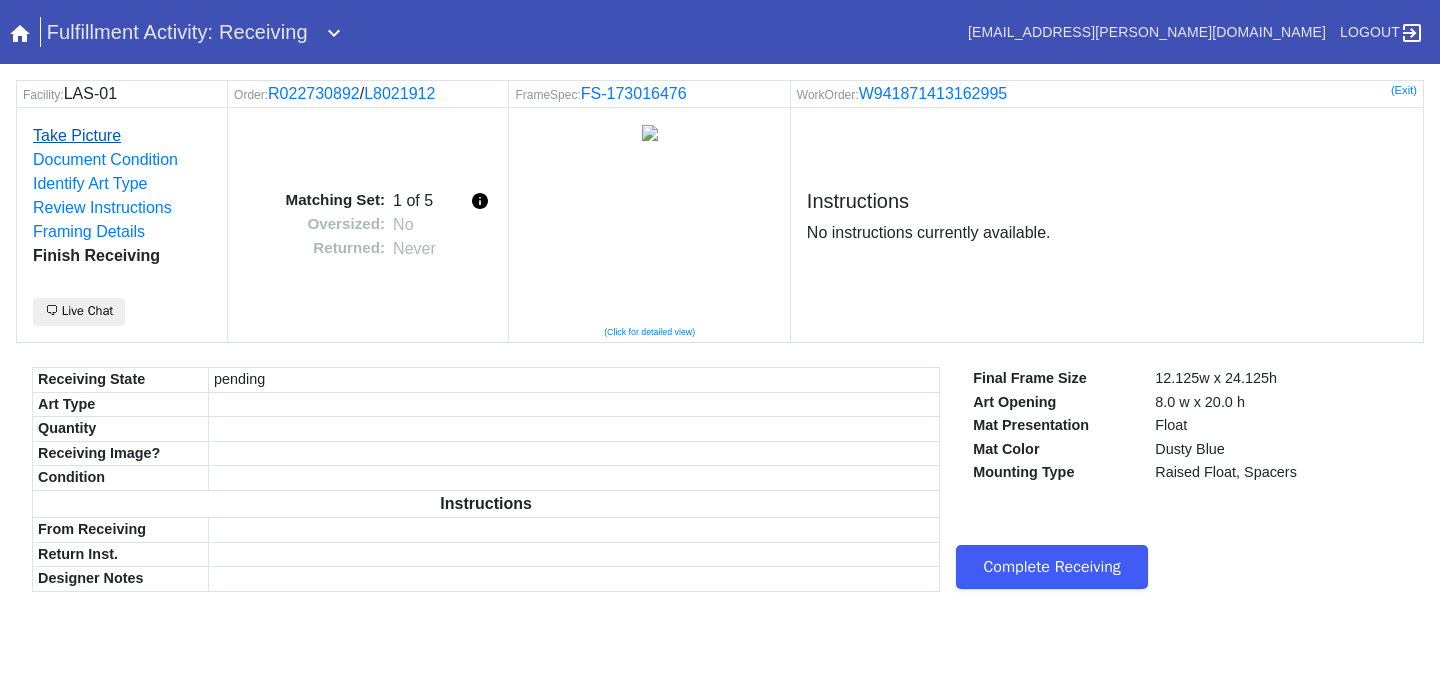 click on "Take Picture" at bounding box center (77, 135) 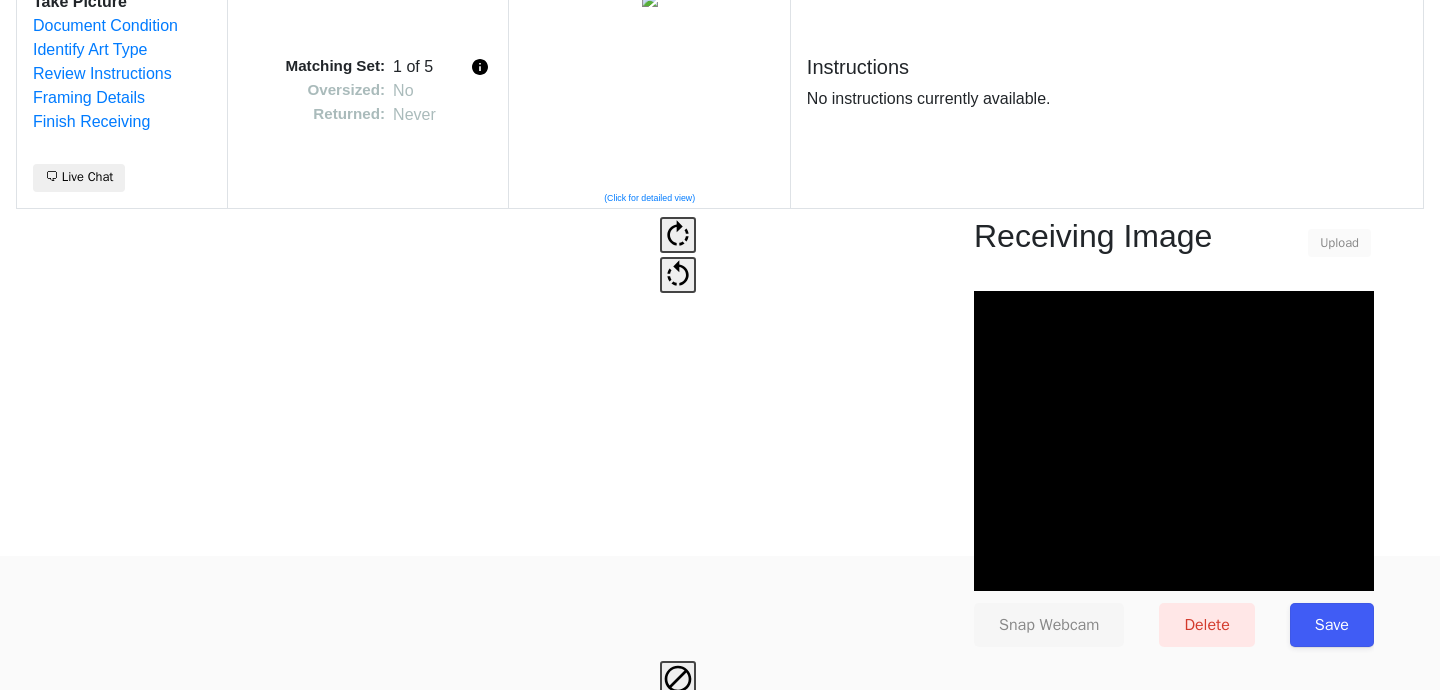 scroll, scrollTop: 149, scrollLeft: 0, axis: vertical 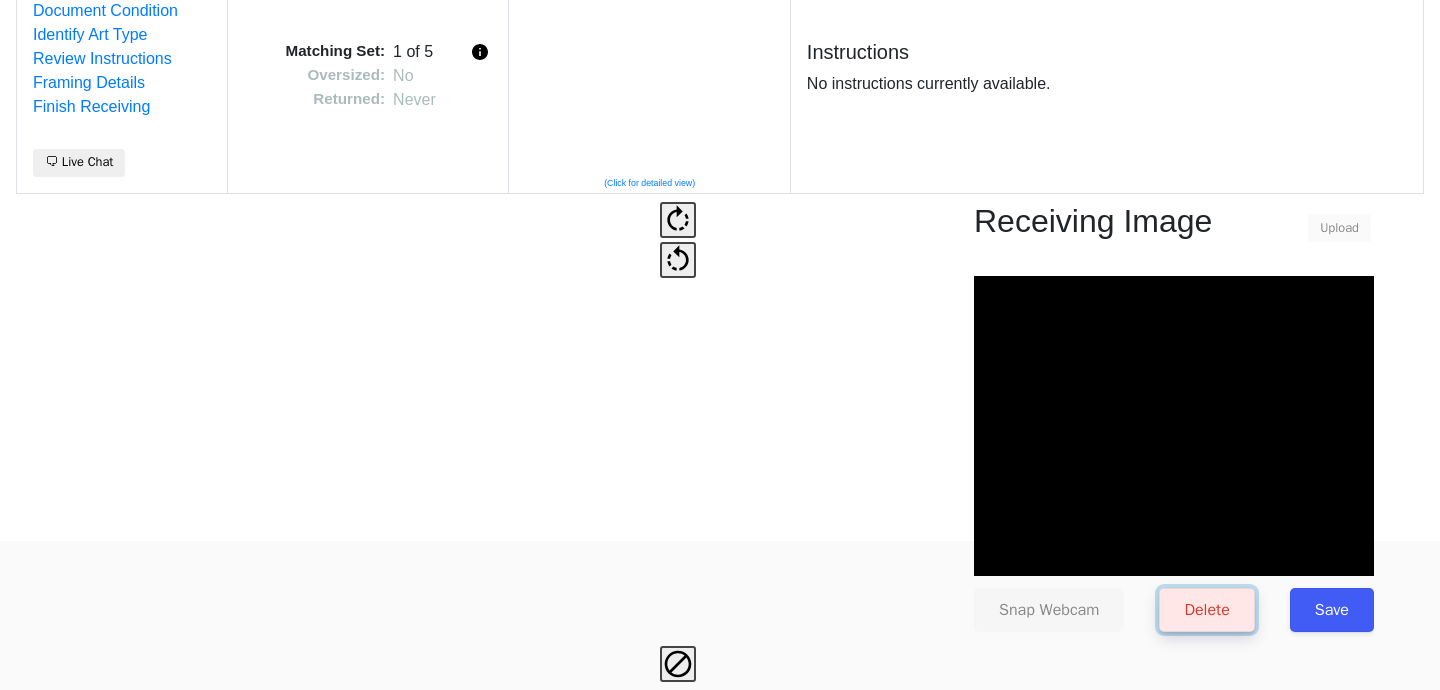 click on "Delete" at bounding box center (1206, 610) 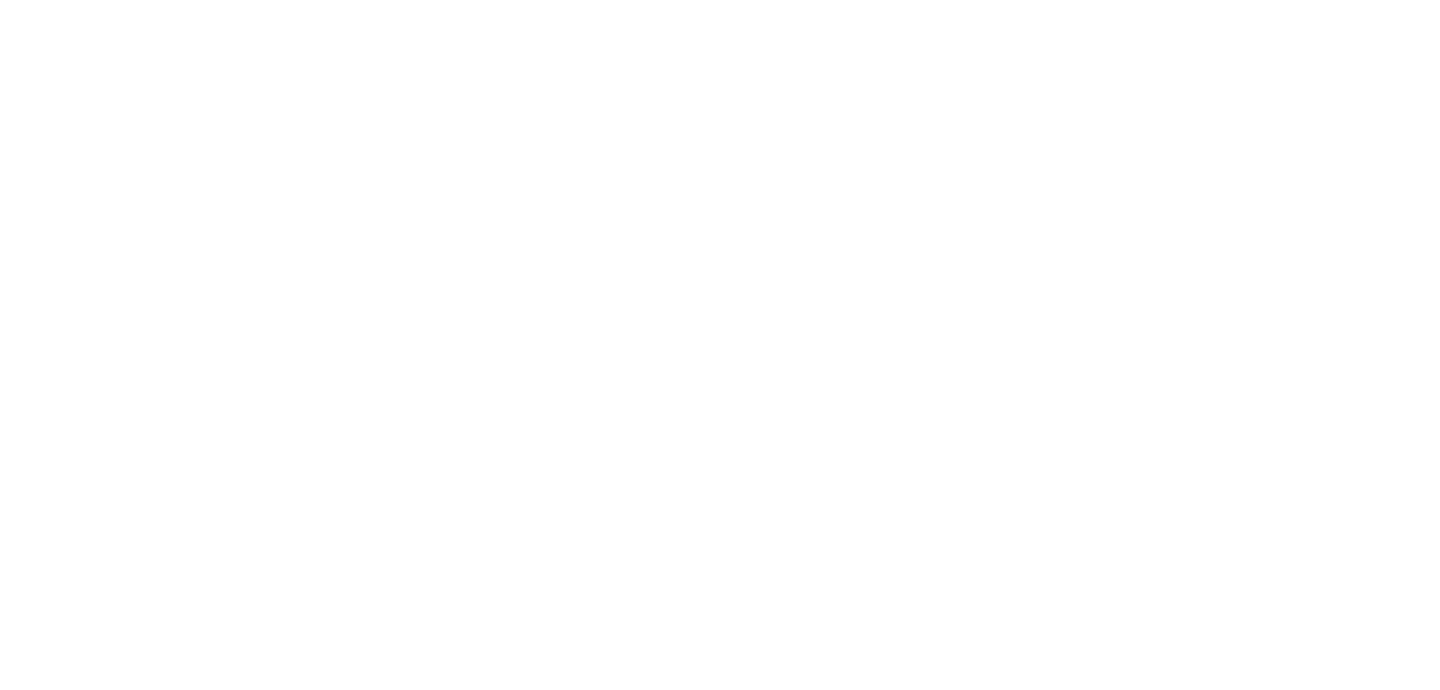 scroll, scrollTop: 0, scrollLeft: 0, axis: both 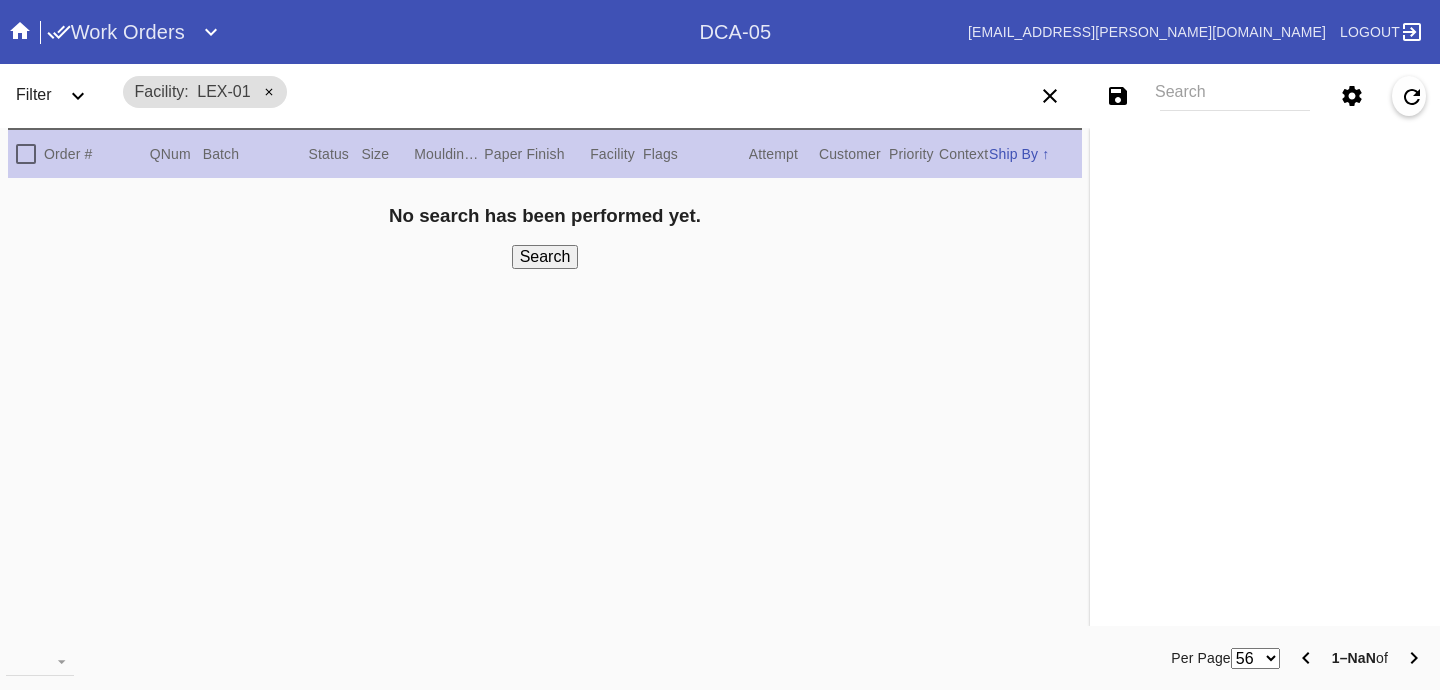 click 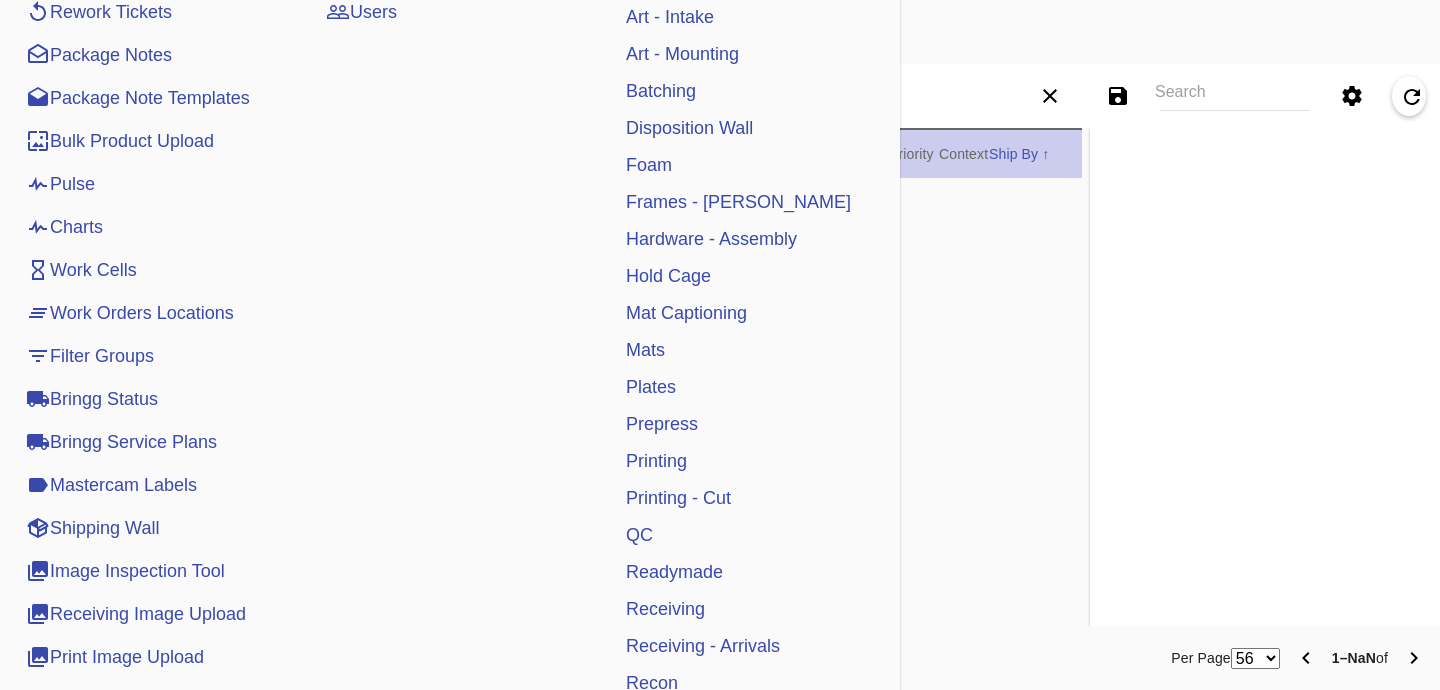 scroll, scrollTop: 373, scrollLeft: 0, axis: vertical 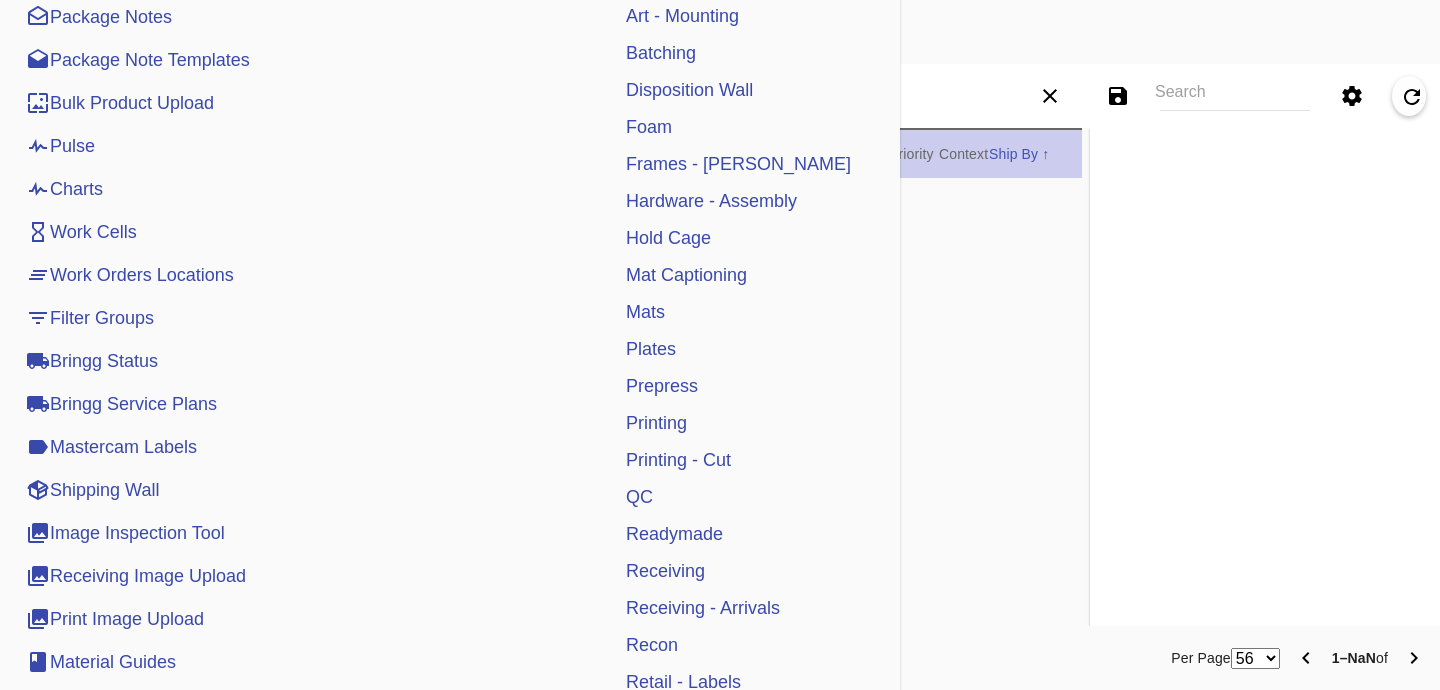 click on "Receiving" at bounding box center [665, 571] 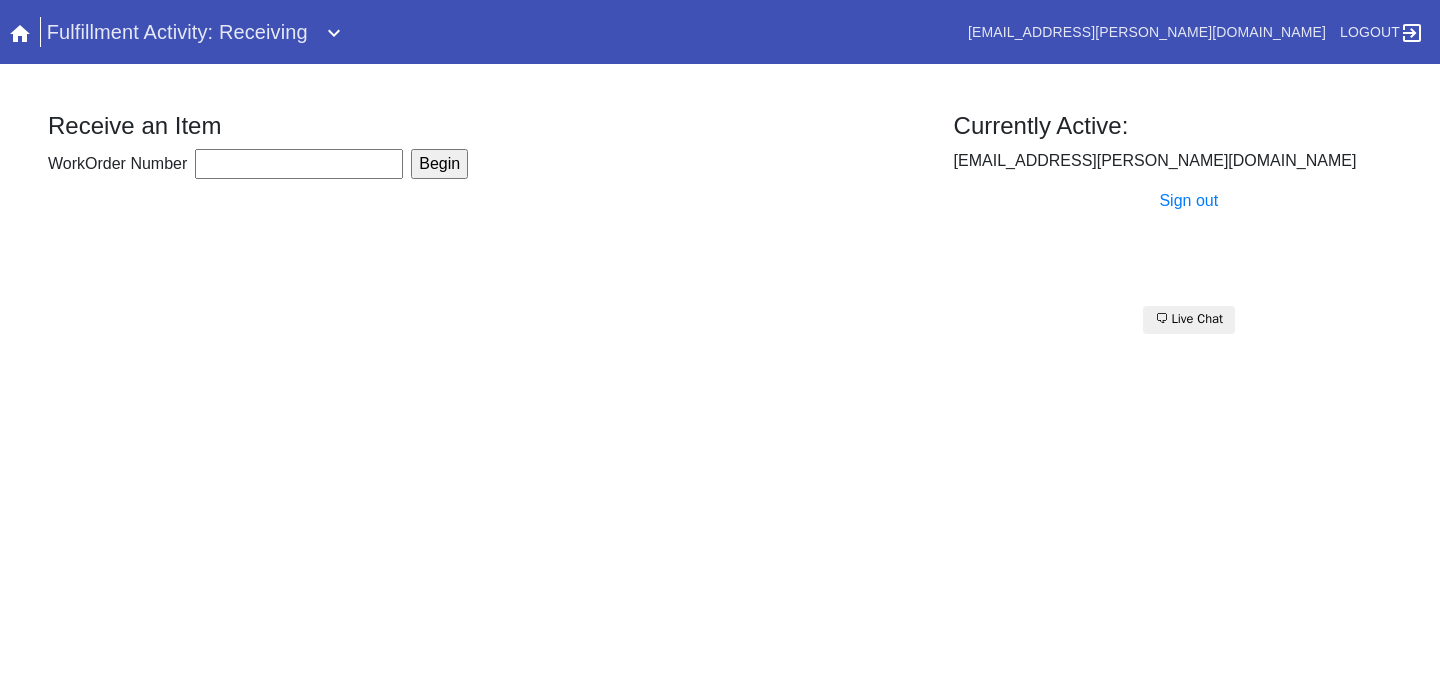 scroll, scrollTop: 0, scrollLeft: 0, axis: both 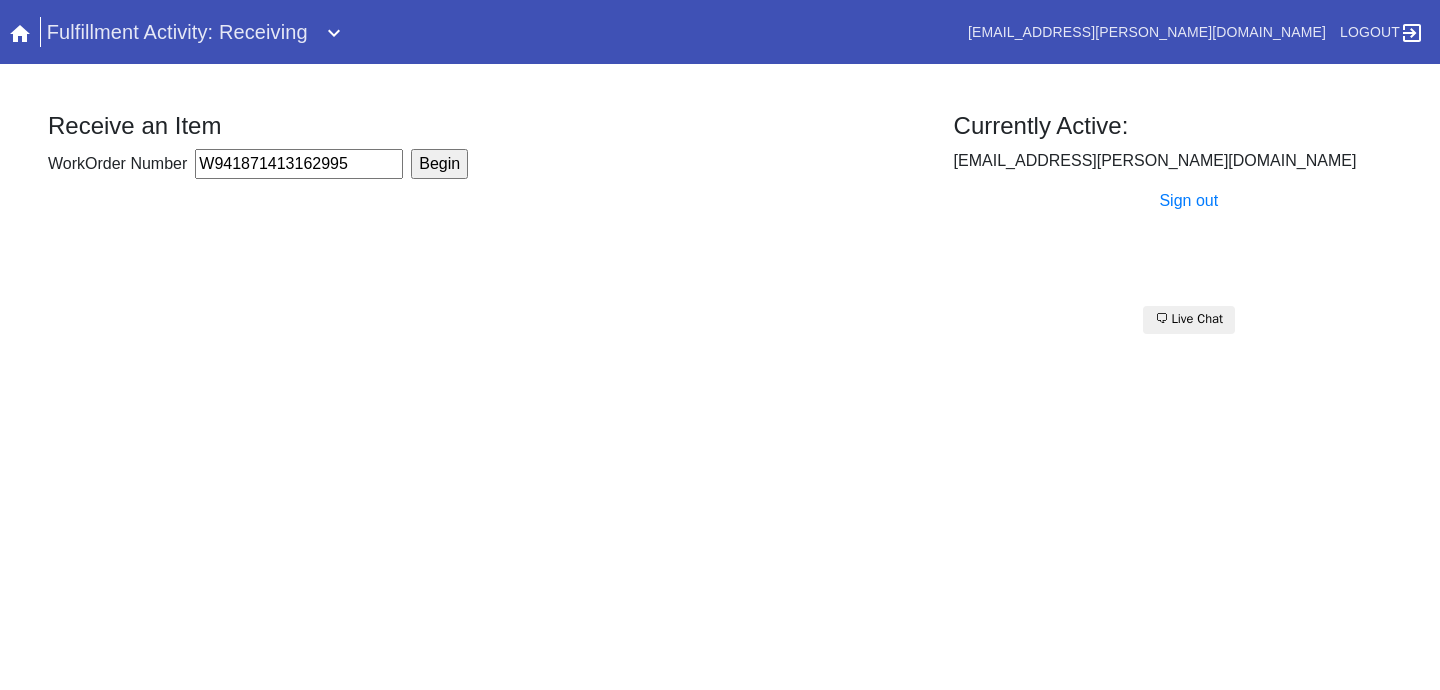 type on "W941871413162995" 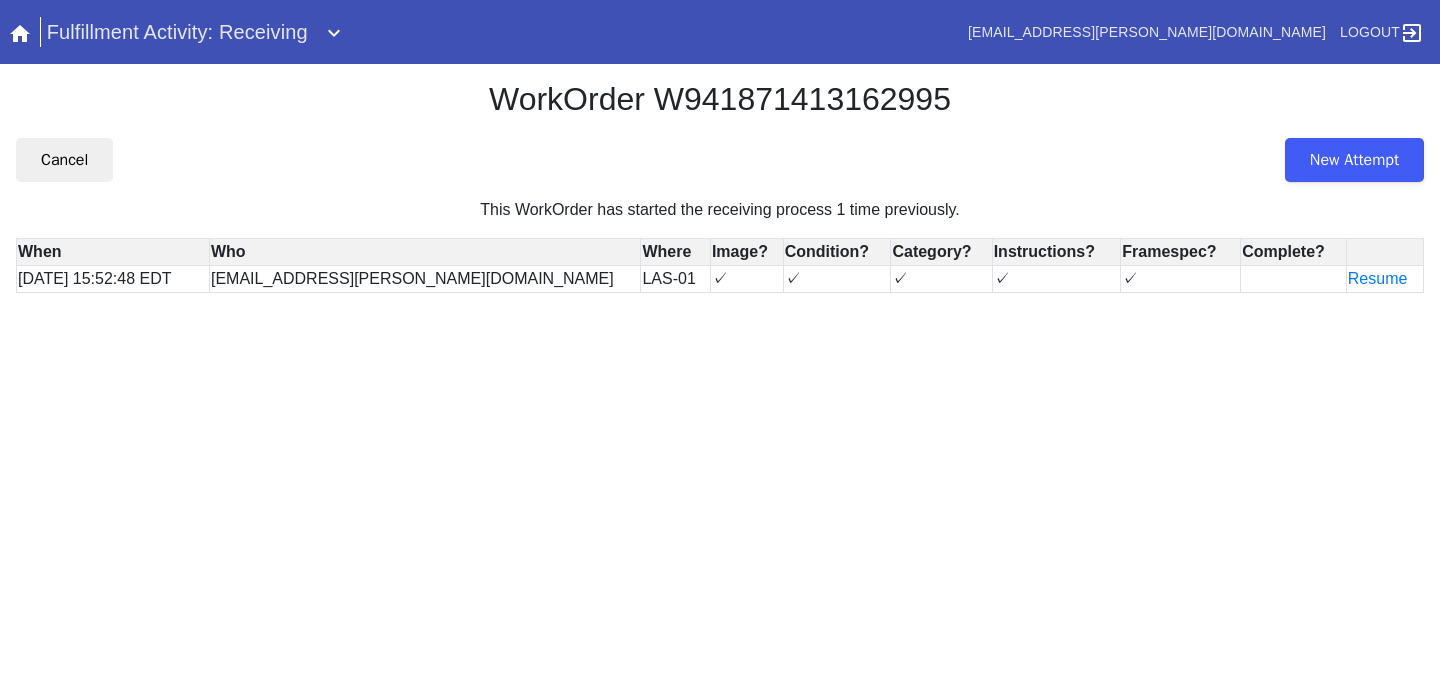 scroll, scrollTop: 0, scrollLeft: 0, axis: both 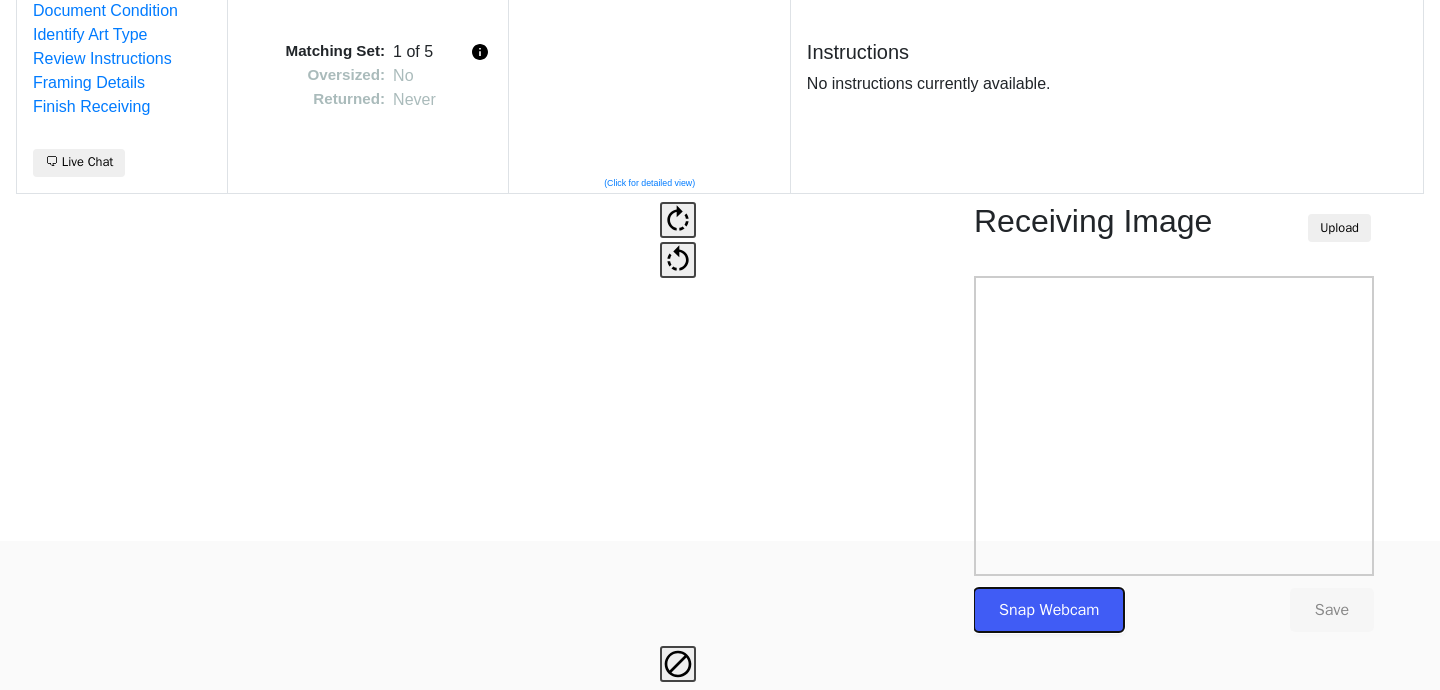 click on "Snap Webcam" at bounding box center (1049, 610) 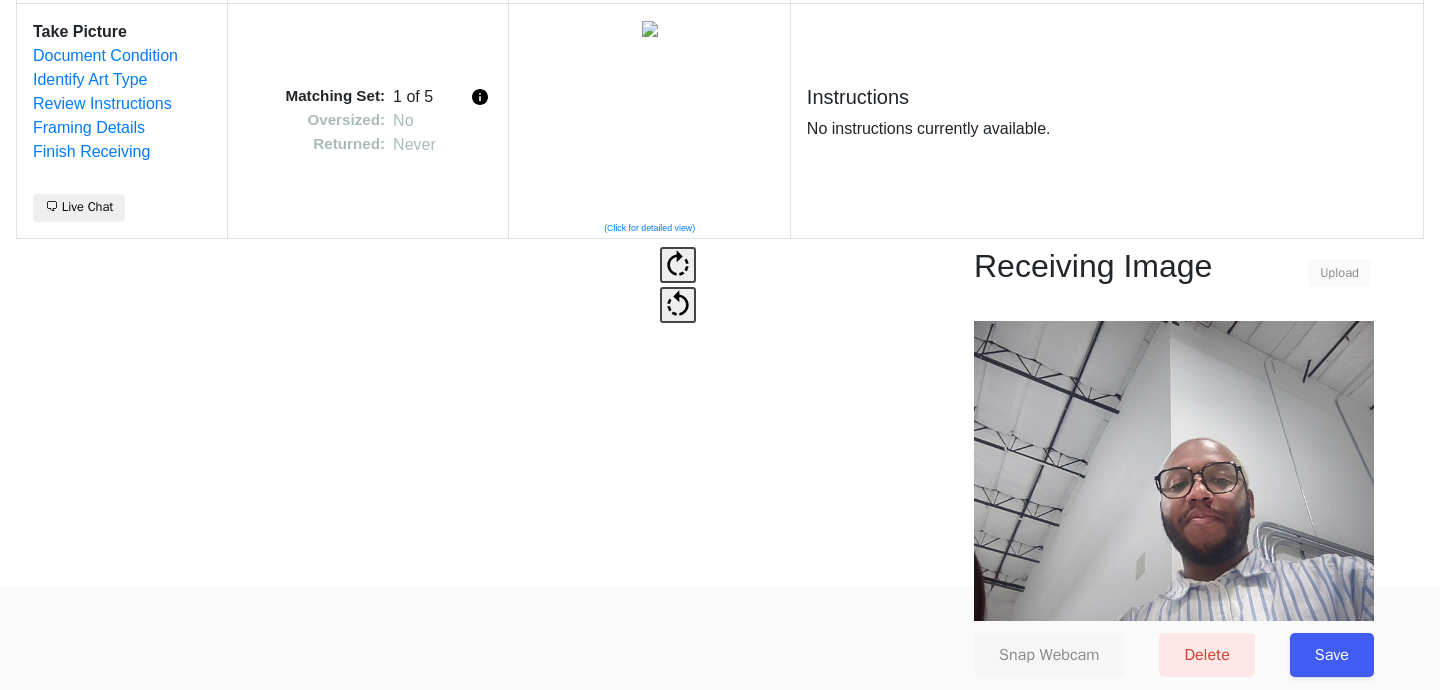 scroll, scrollTop: 149, scrollLeft: 0, axis: vertical 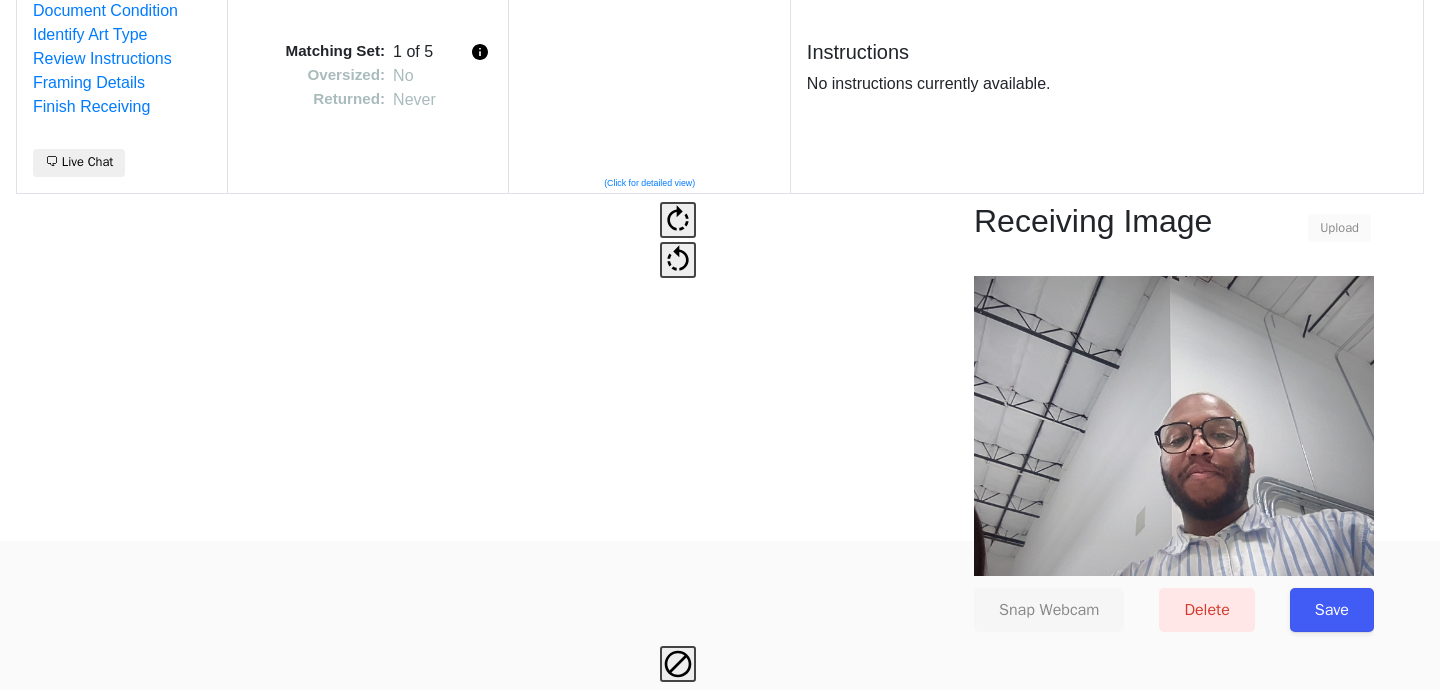 click on "Save" at bounding box center (1332, 610) 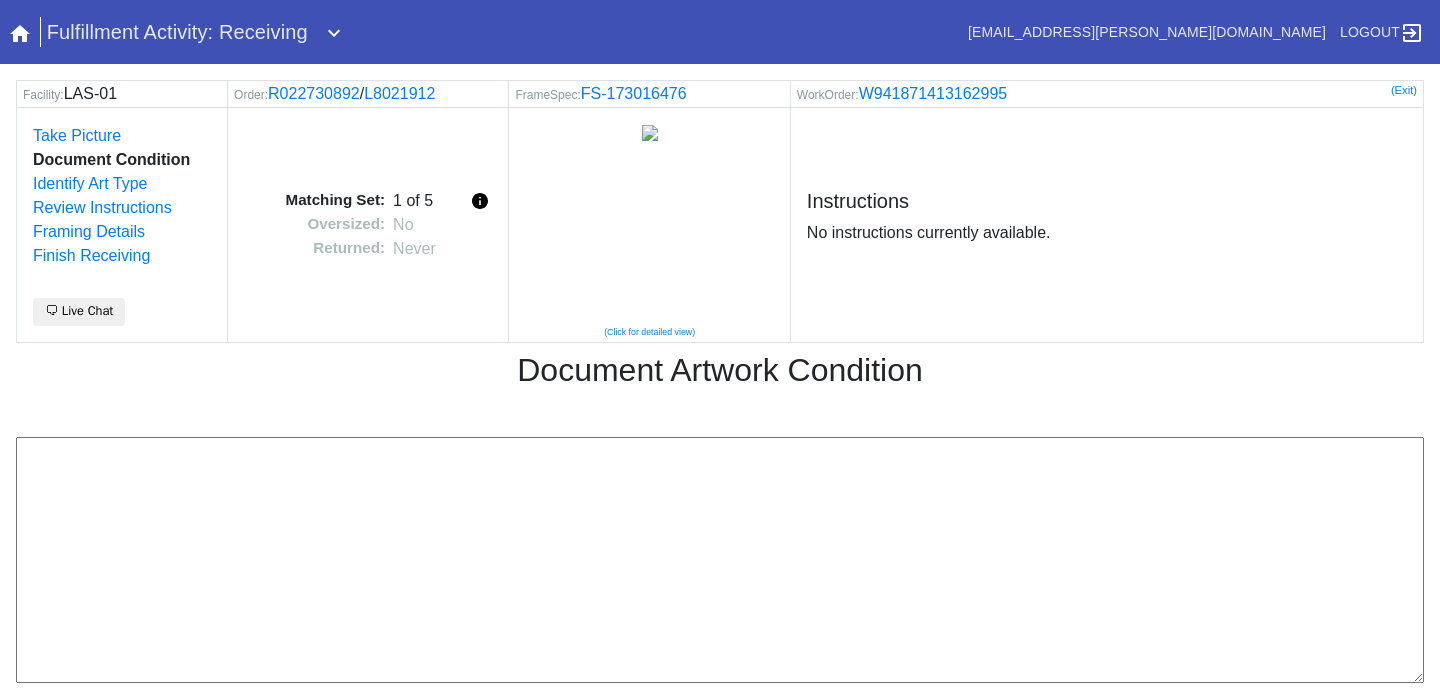 scroll, scrollTop: 0, scrollLeft: 0, axis: both 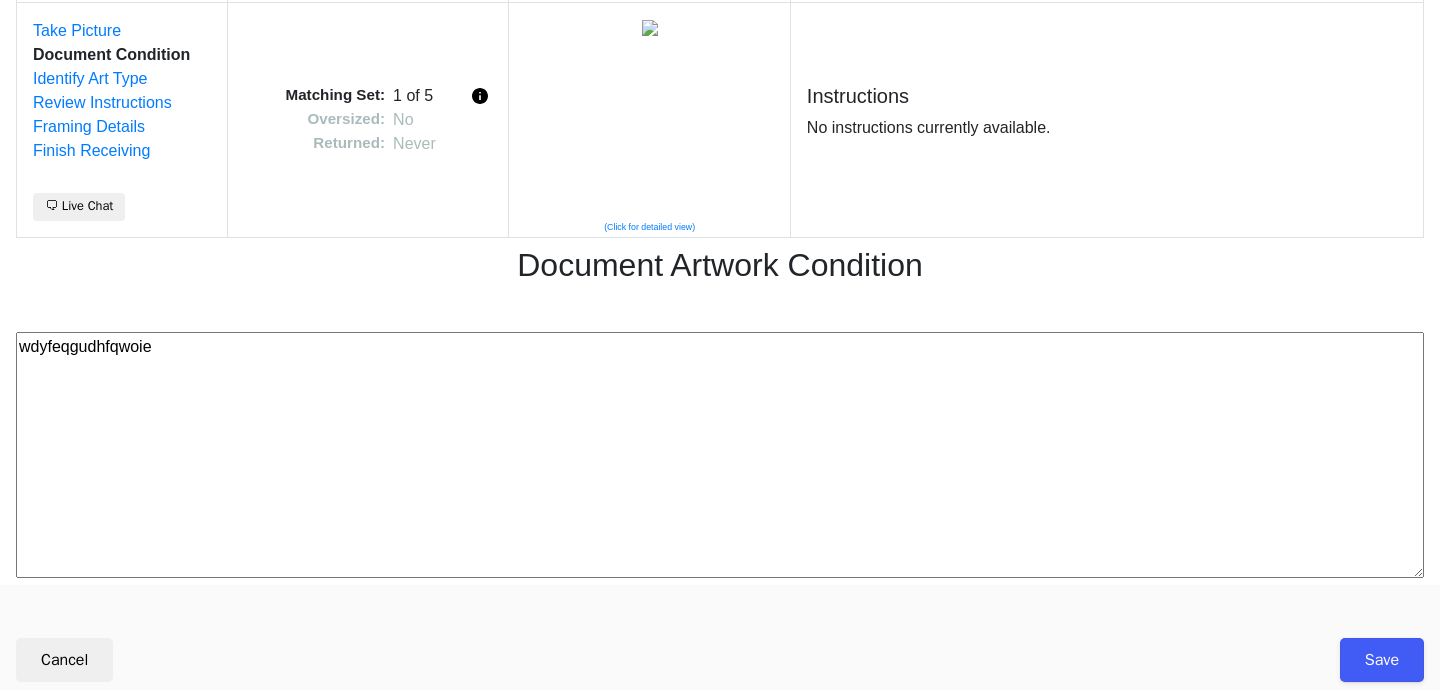 type on "wdyfeqgudhfqwoie" 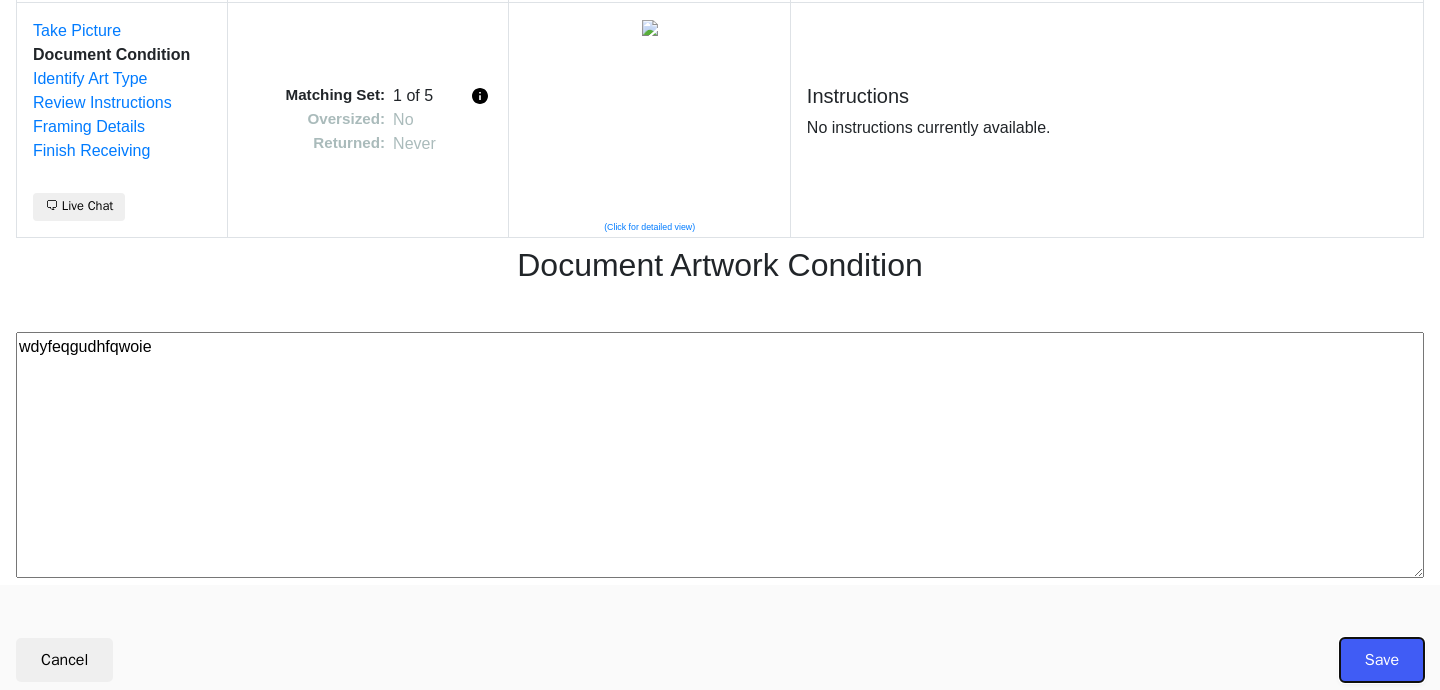 click on "Save" at bounding box center (1382, 660) 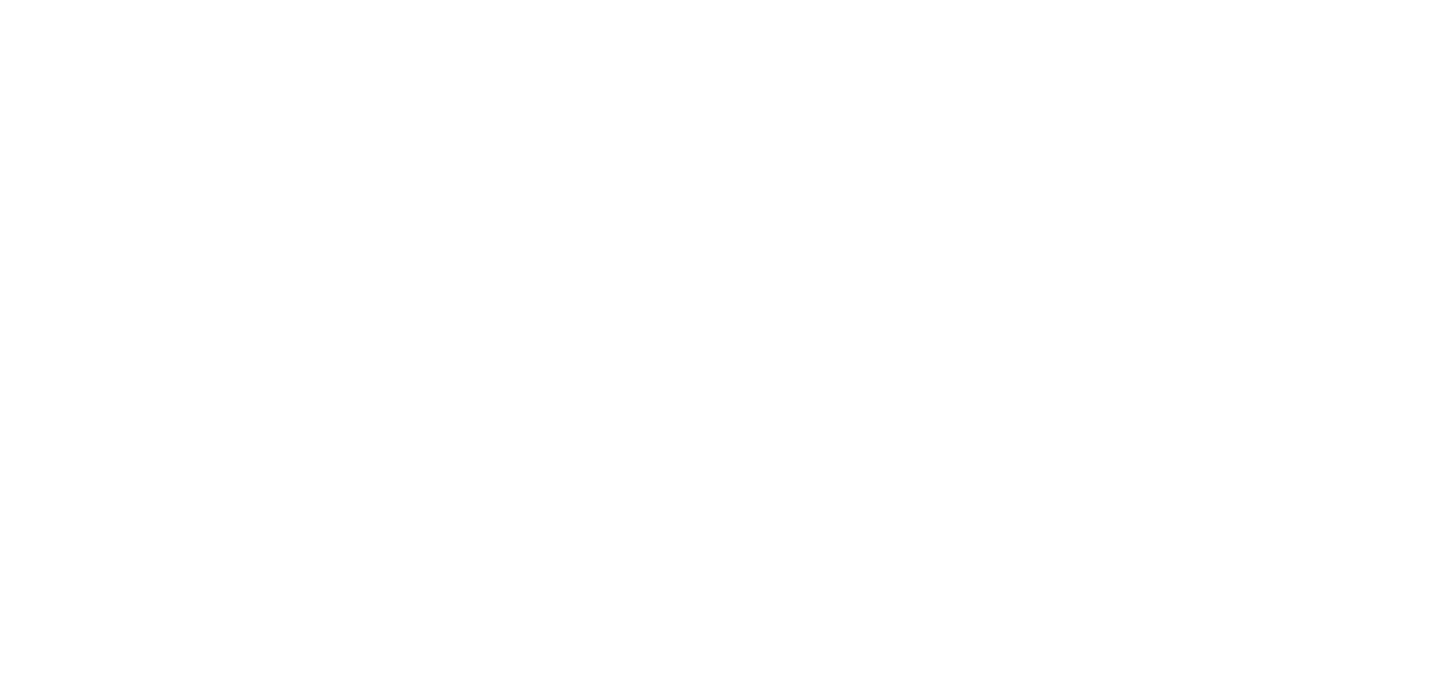 scroll, scrollTop: 0, scrollLeft: 0, axis: both 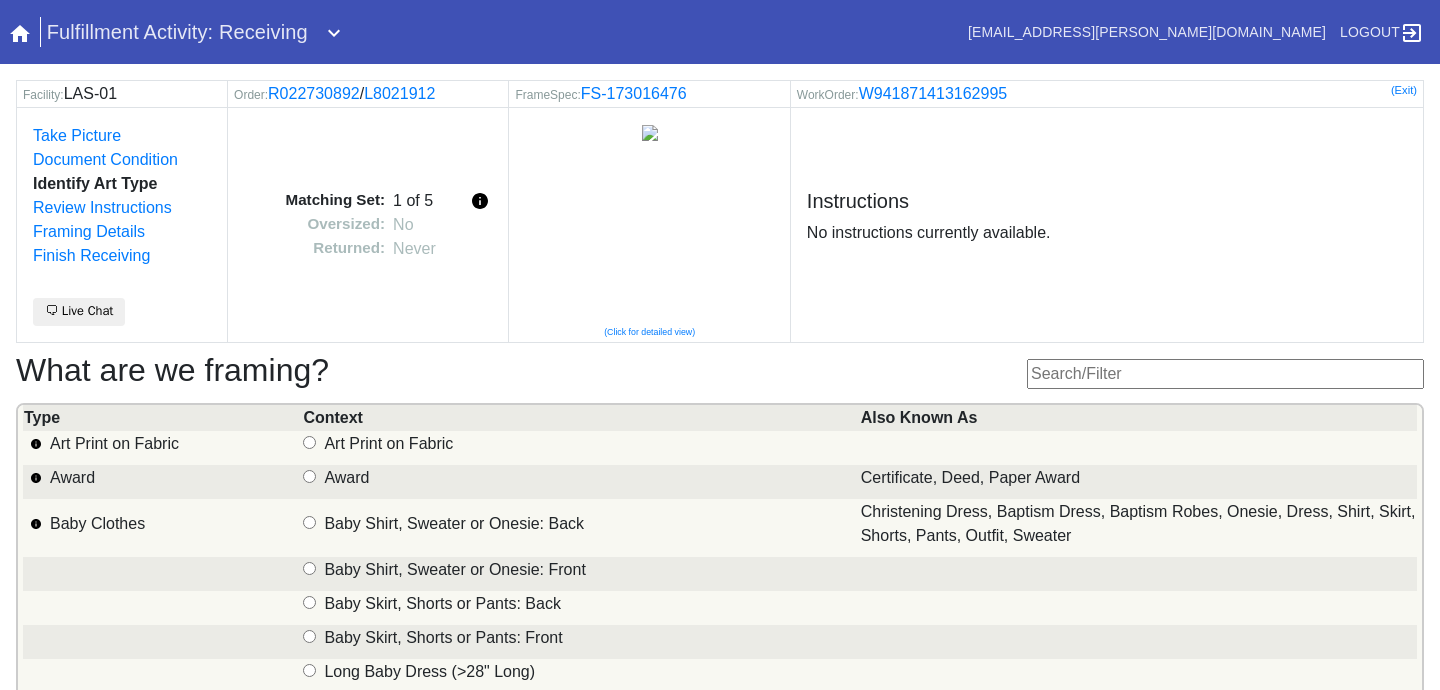 click at bounding box center [1225, 374] 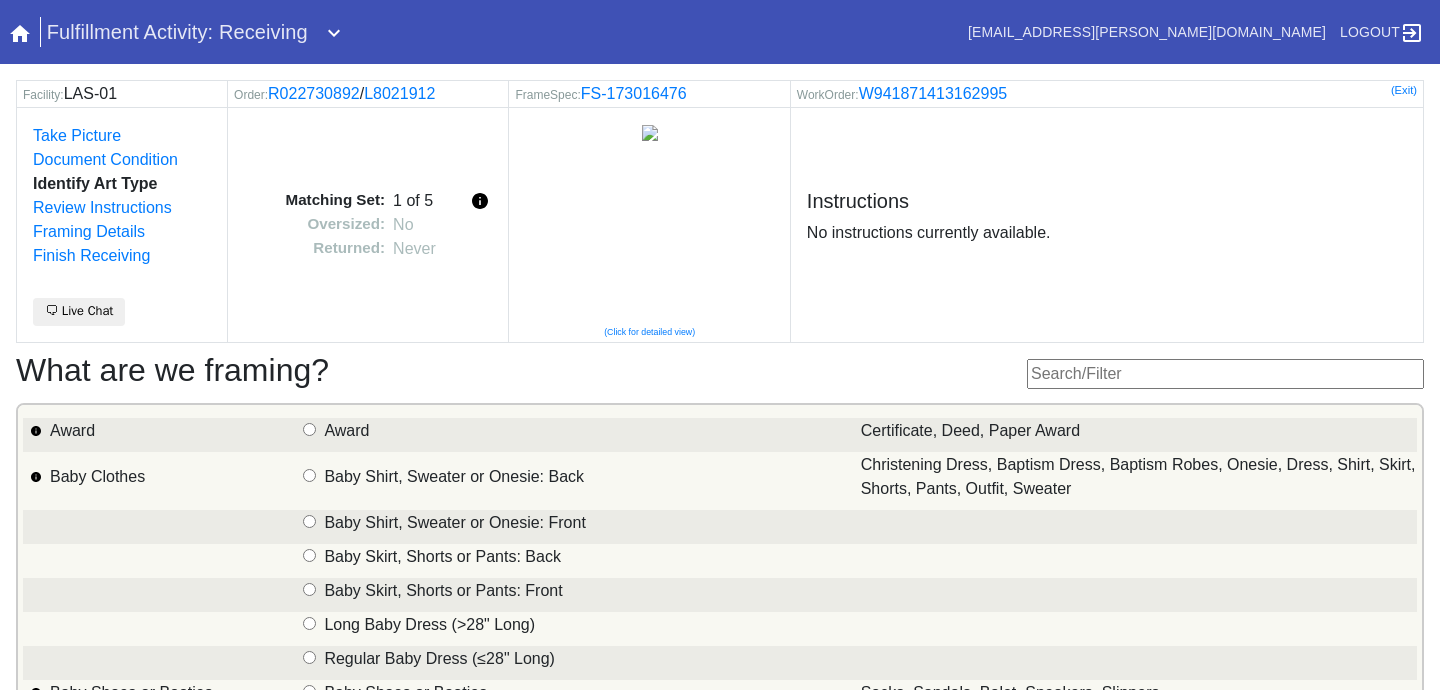 scroll, scrollTop: 0, scrollLeft: 0, axis: both 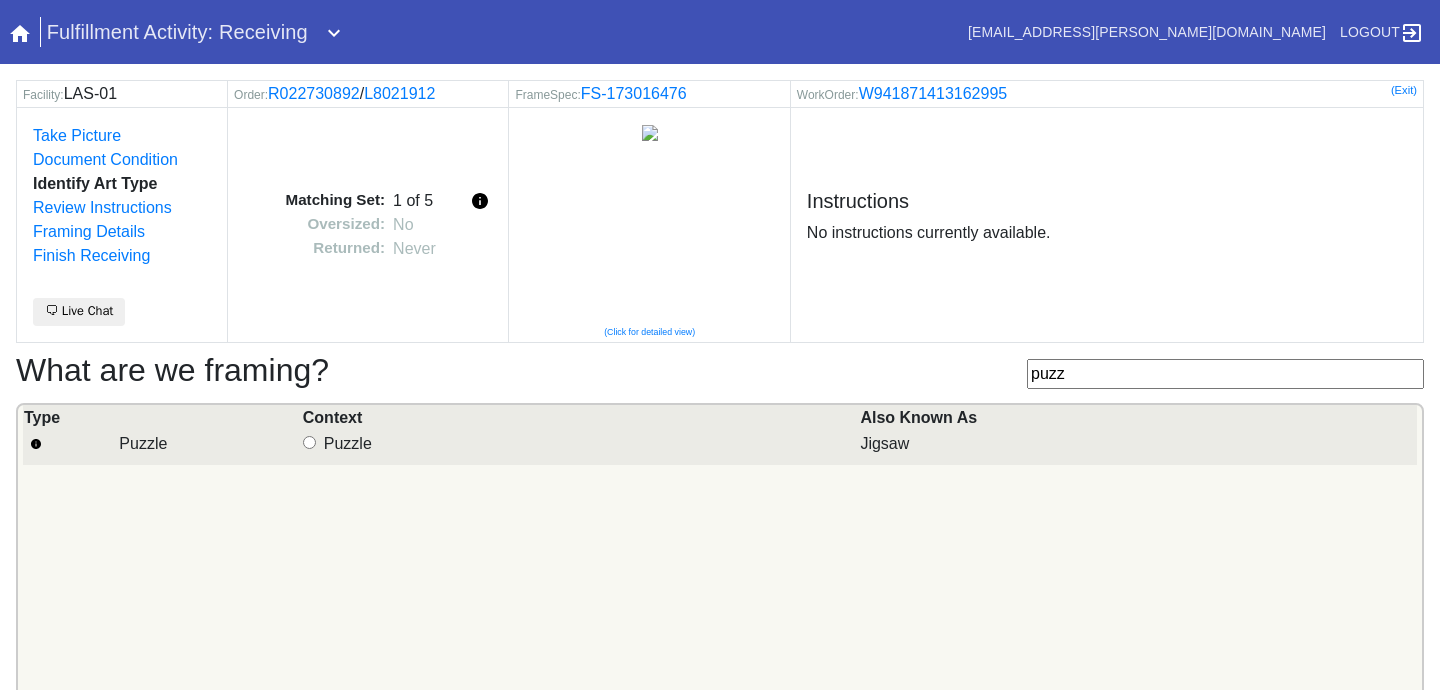 type on "puzz" 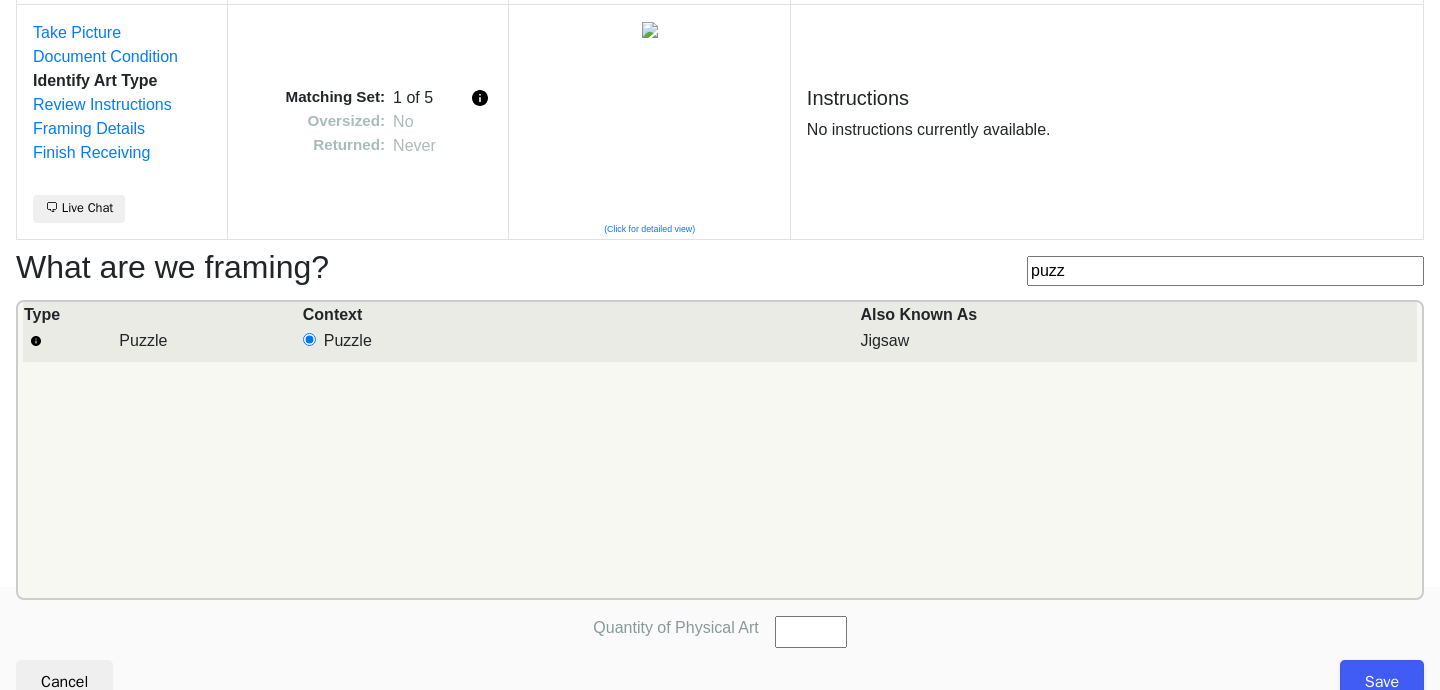 scroll, scrollTop: 125, scrollLeft: 0, axis: vertical 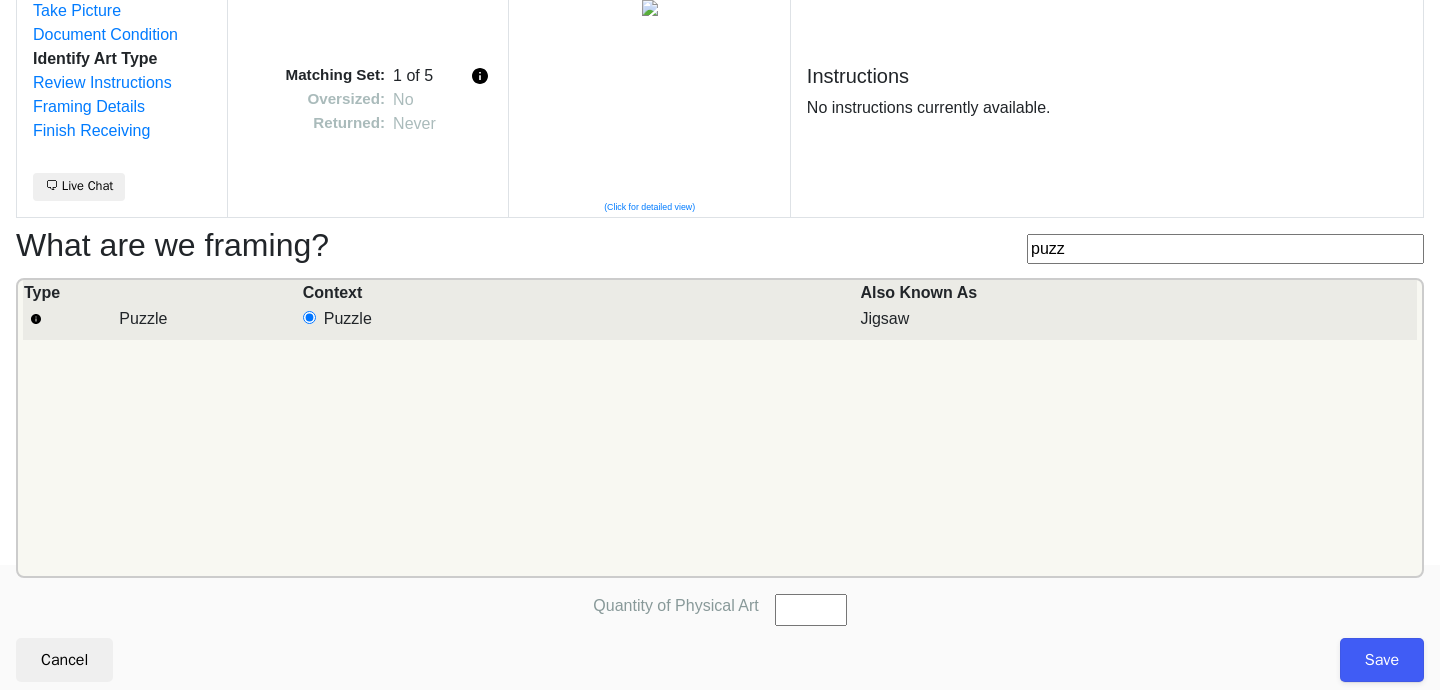 click on "Quantity of Physical Art" at bounding box center (811, 610) 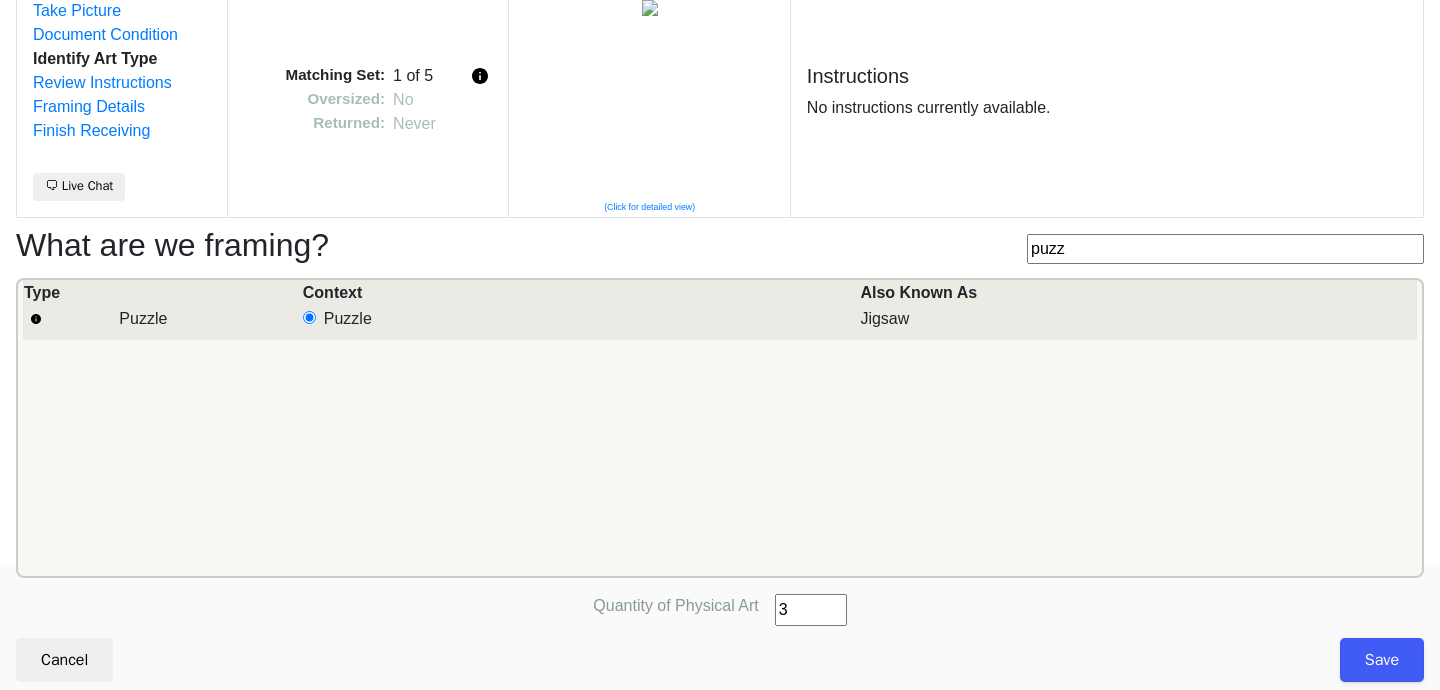 type on "3" 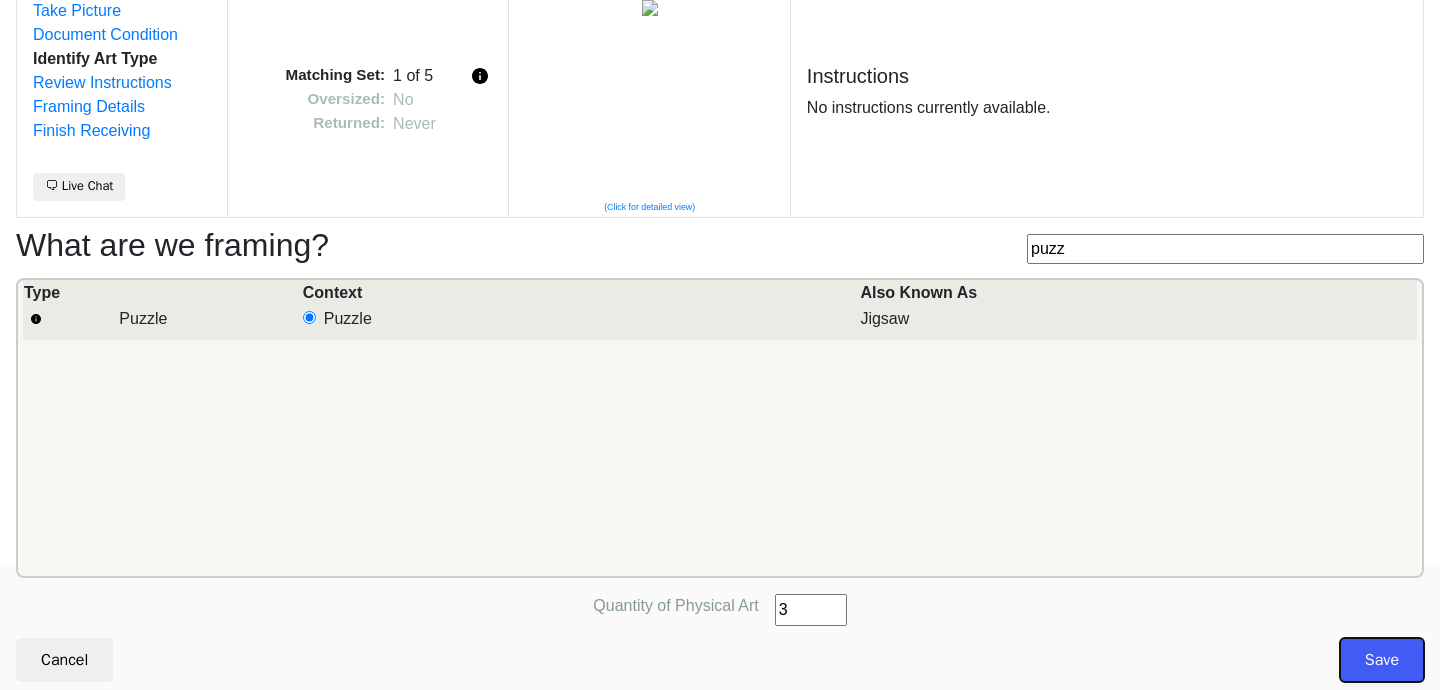 click on "Save" at bounding box center [1382, 660] 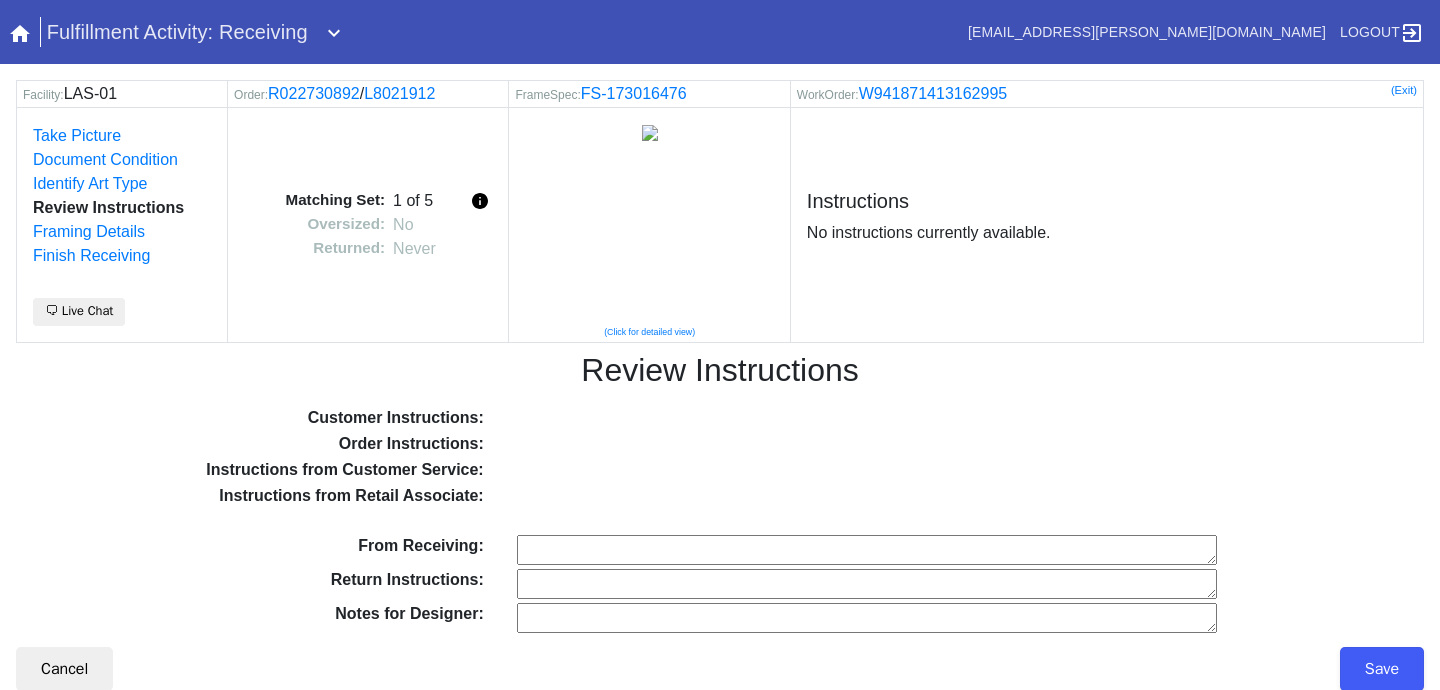 scroll, scrollTop: 9, scrollLeft: 0, axis: vertical 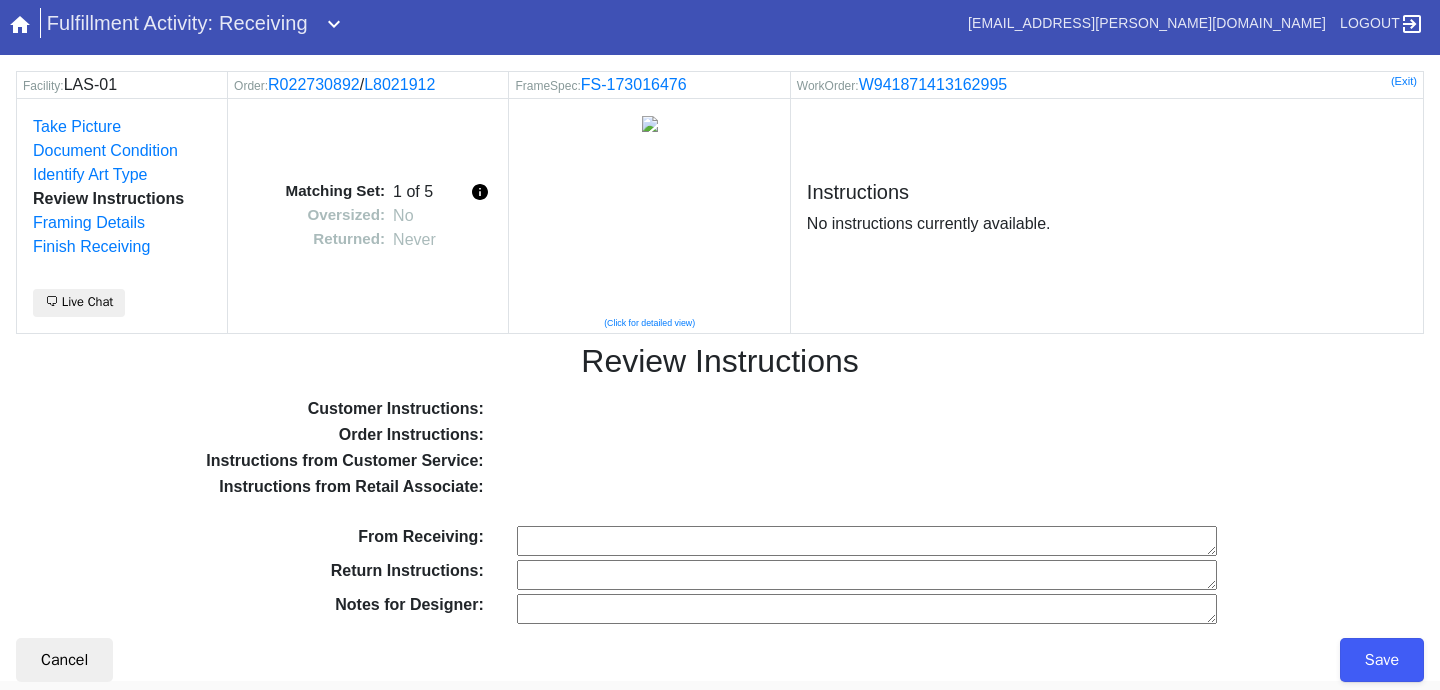 click on "From Receiving:" at bounding box center [867, 541] 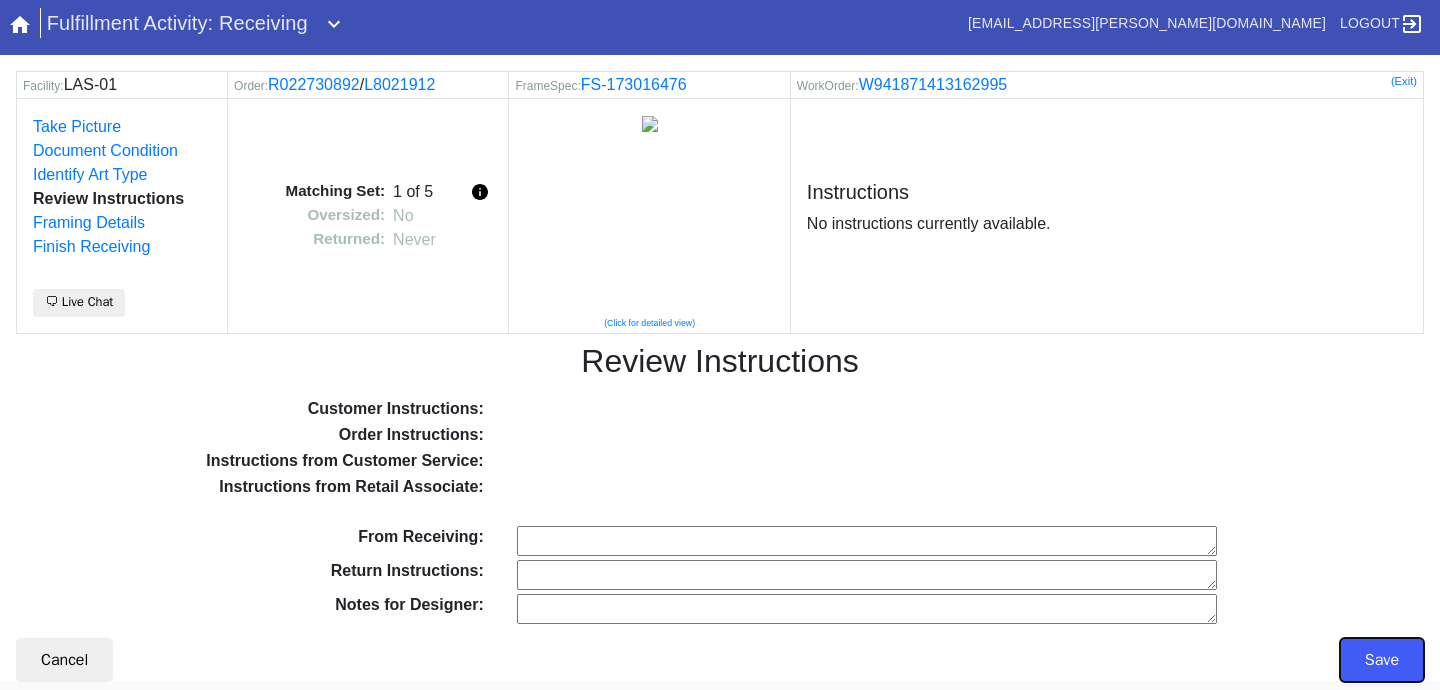 click on "Save" at bounding box center [1382, 660] 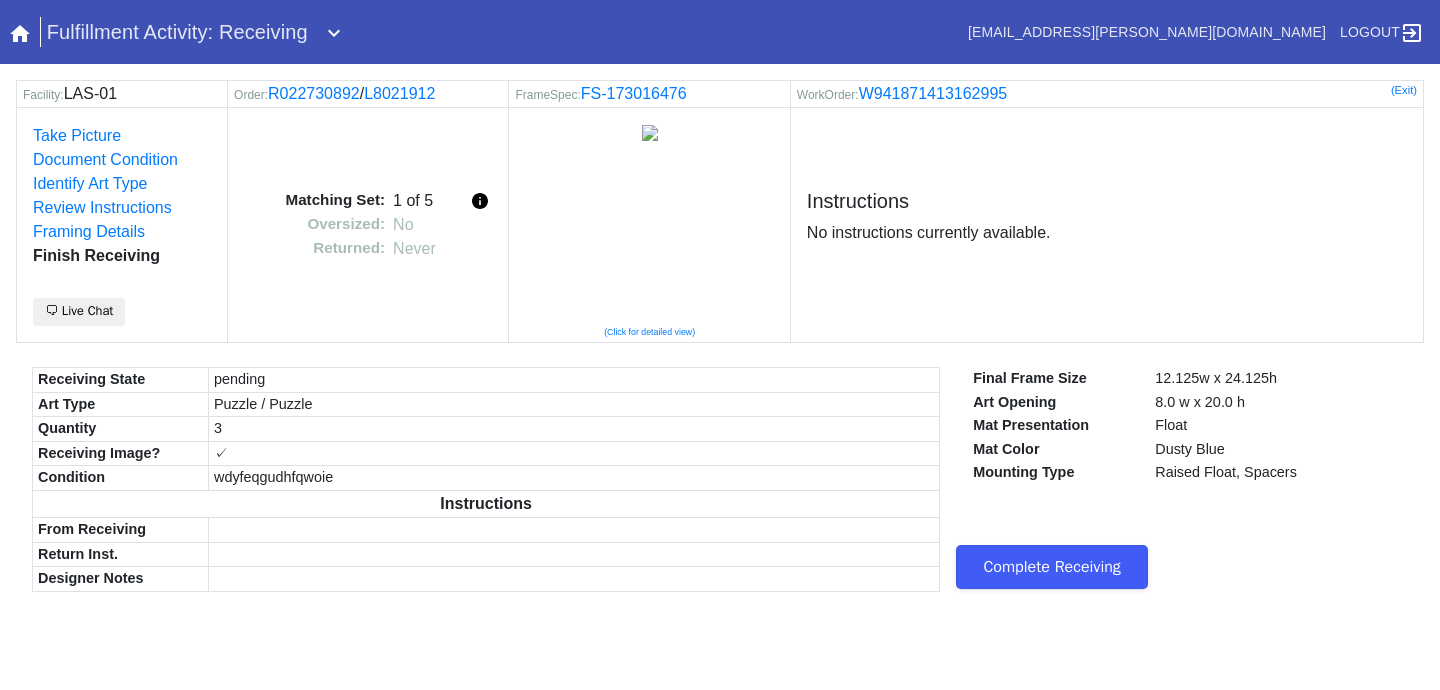 scroll, scrollTop: 0, scrollLeft: 0, axis: both 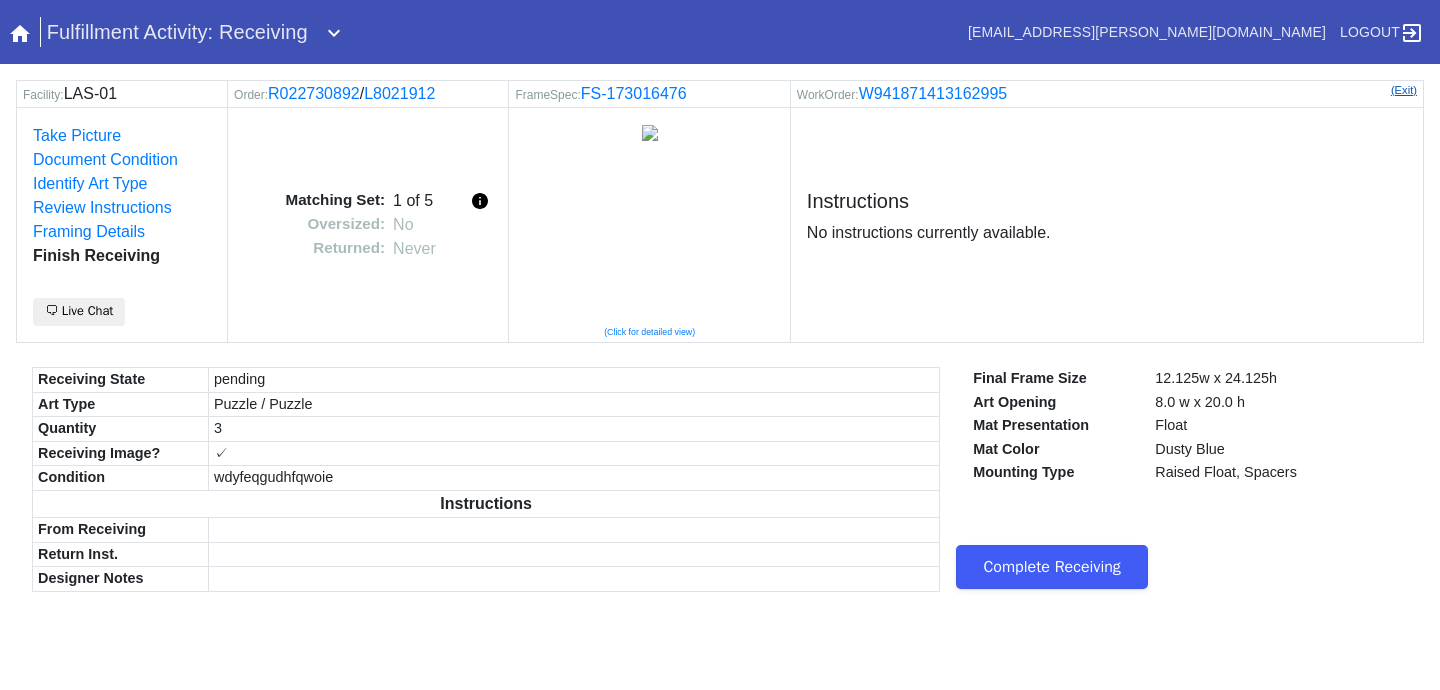 click on "(Exit)" at bounding box center [1404, 90] 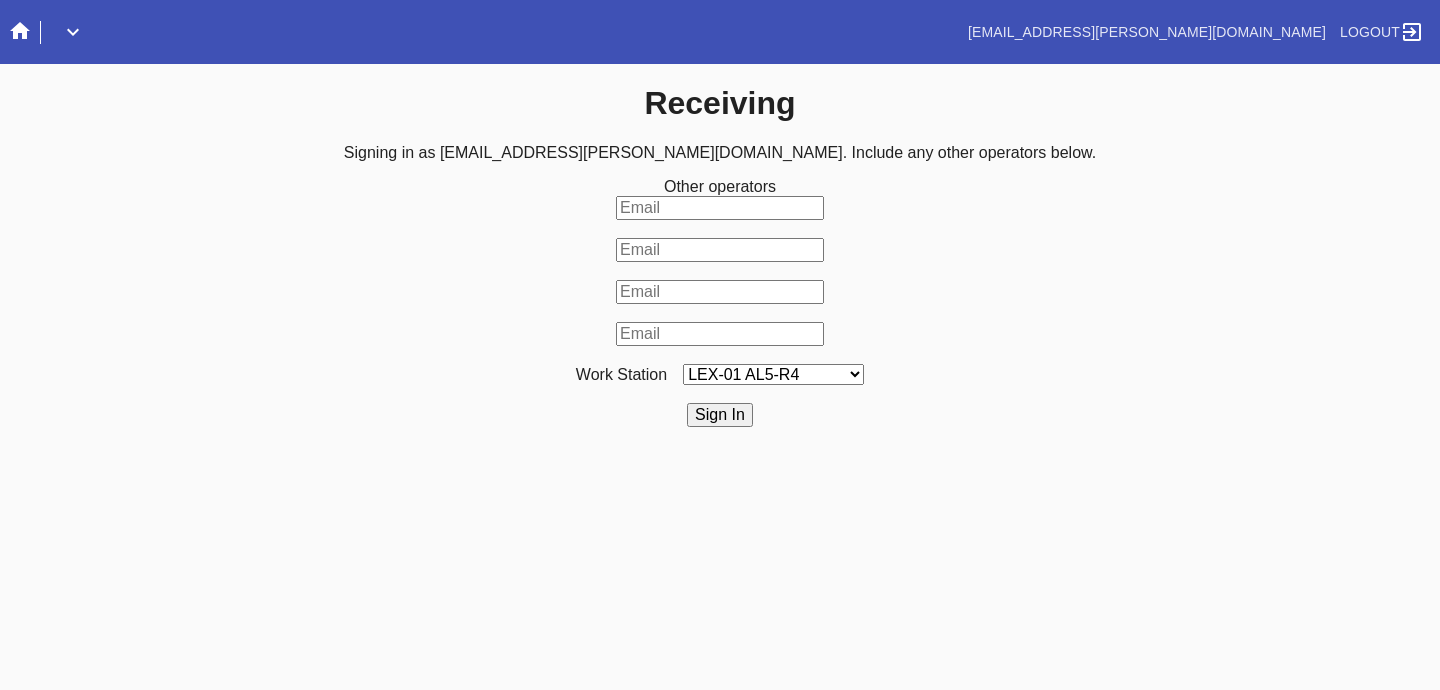 scroll, scrollTop: 0, scrollLeft: 0, axis: both 